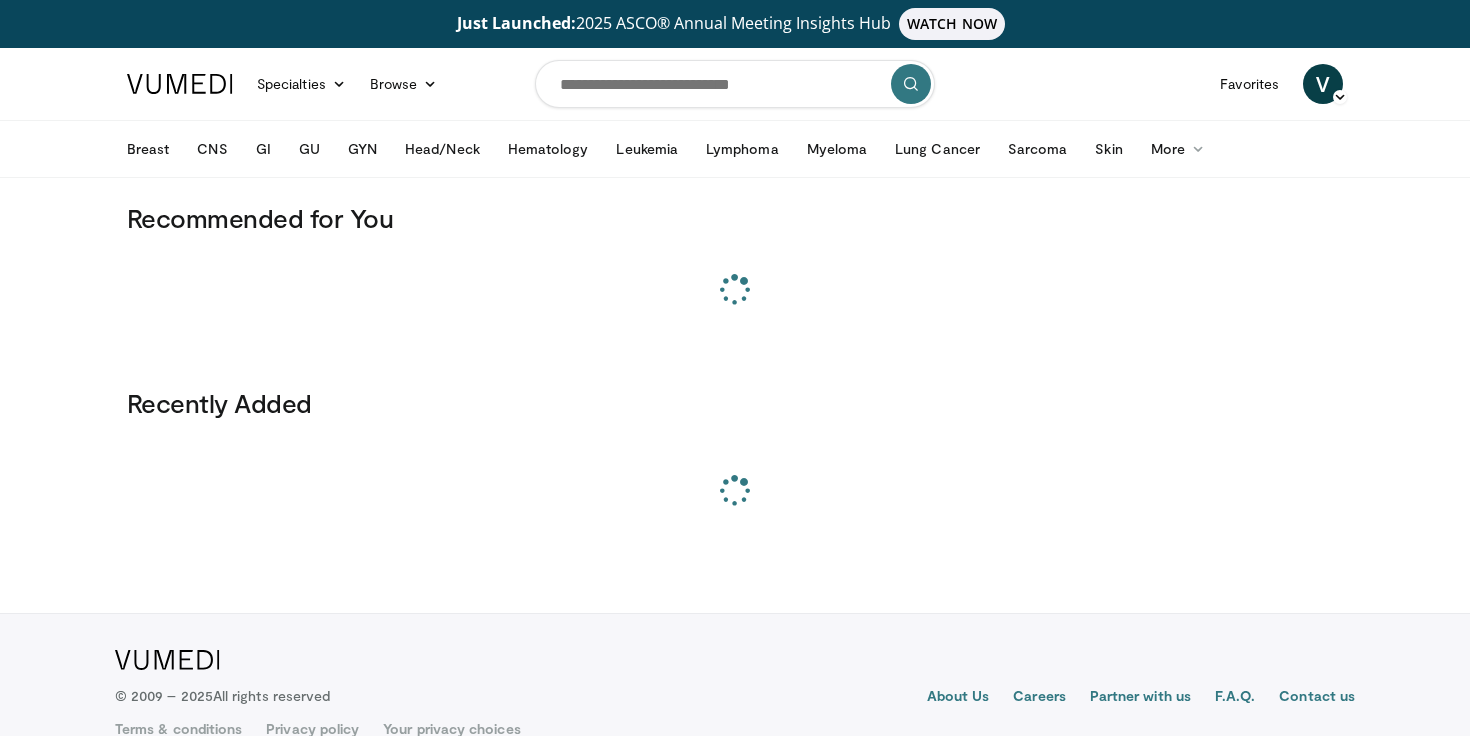 scroll, scrollTop: 0, scrollLeft: 0, axis: both 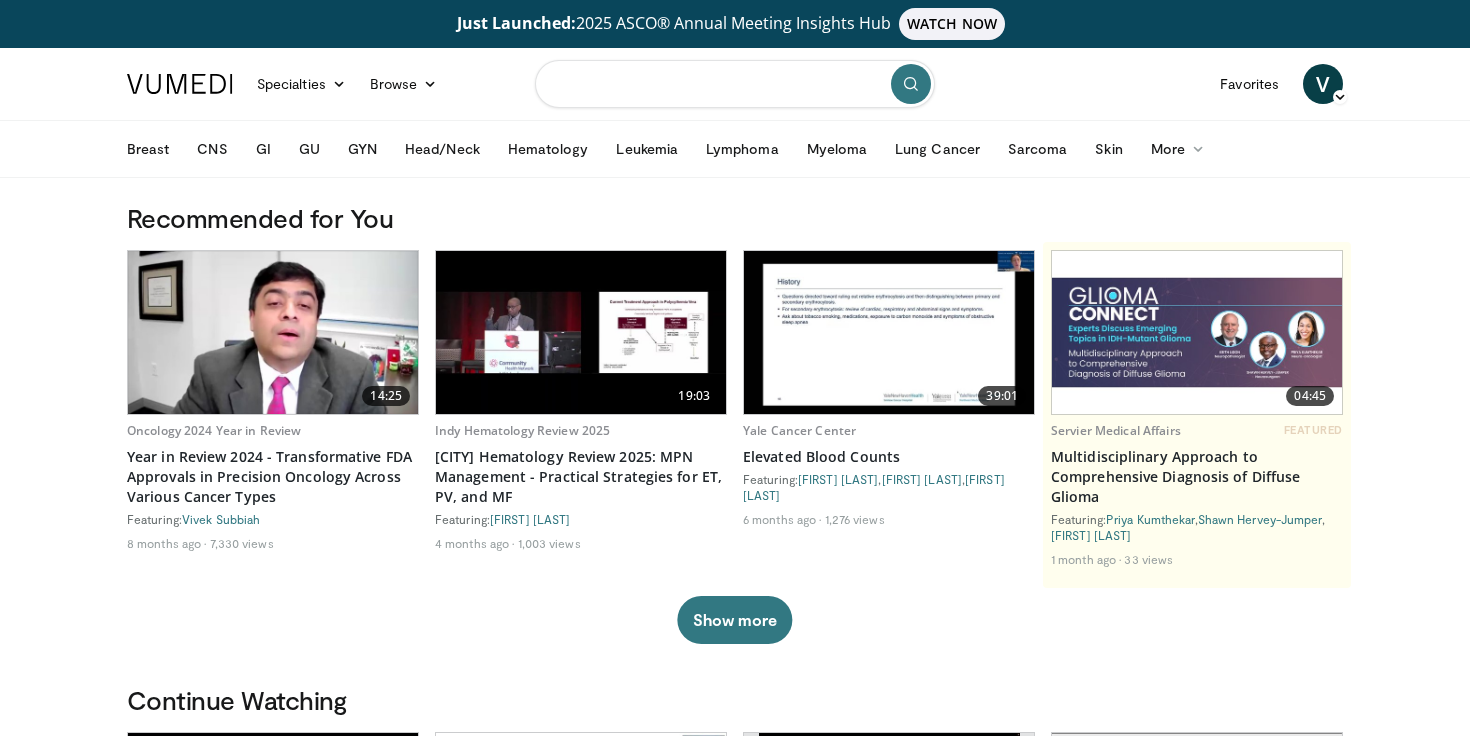 click at bounding box center [735, 84] 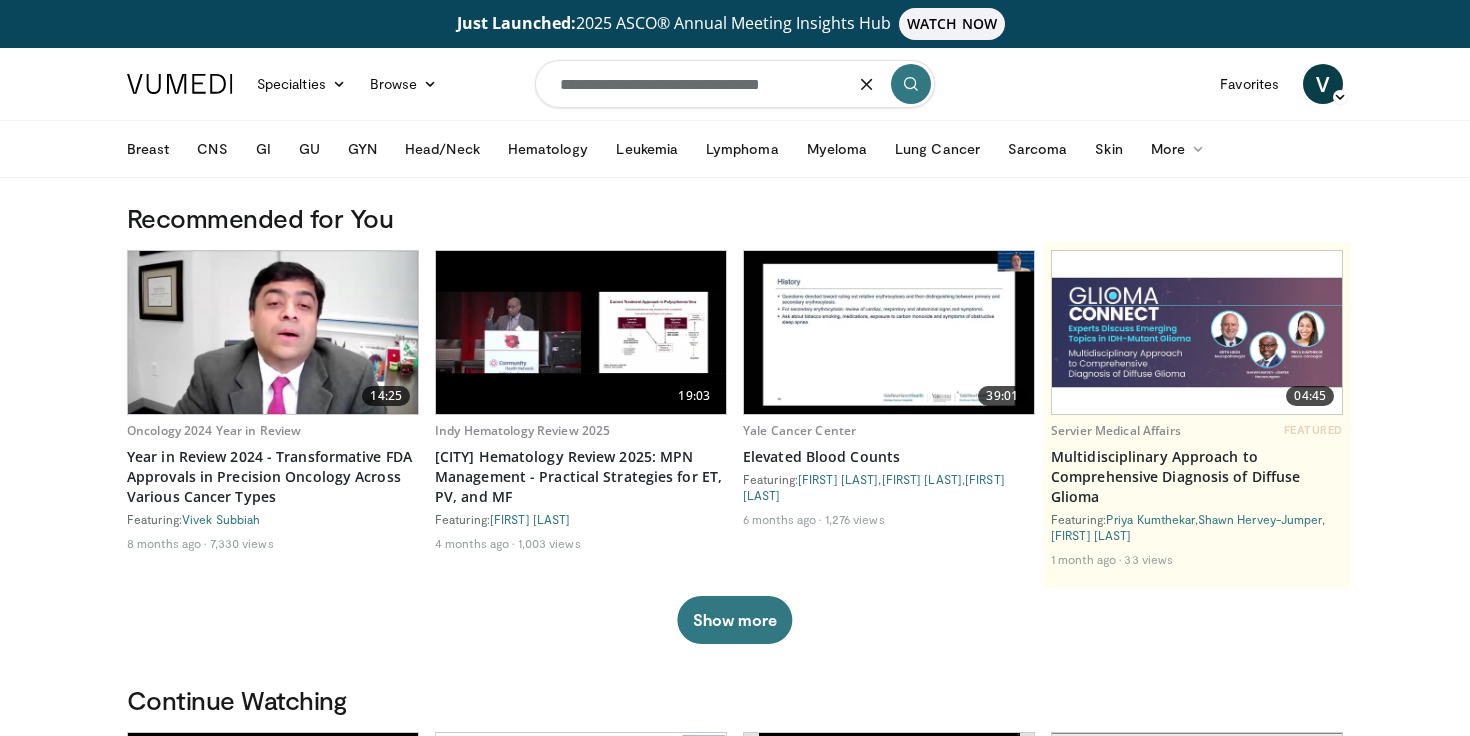 type on "**********" 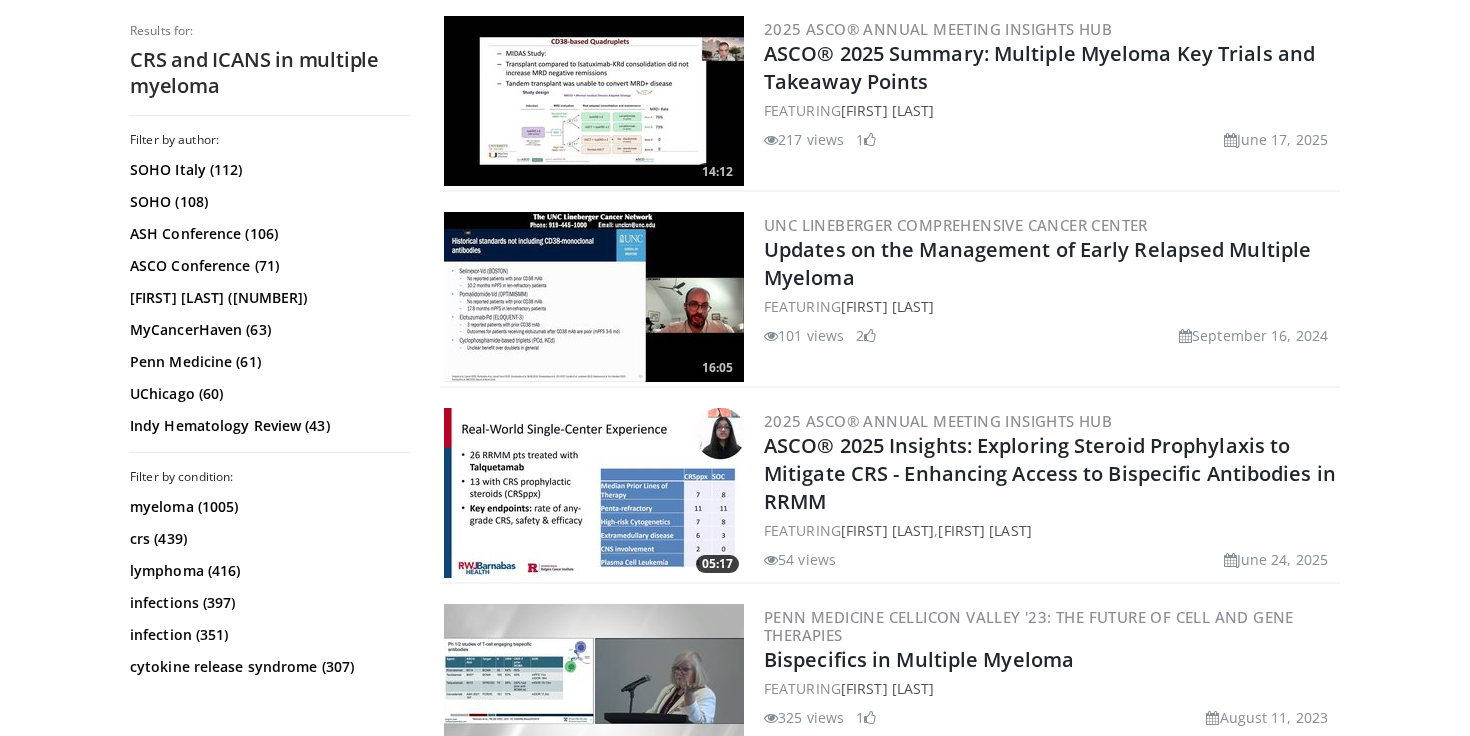 scroll, scrollTop: 3787, scrollLeft: 0, axis: vertical 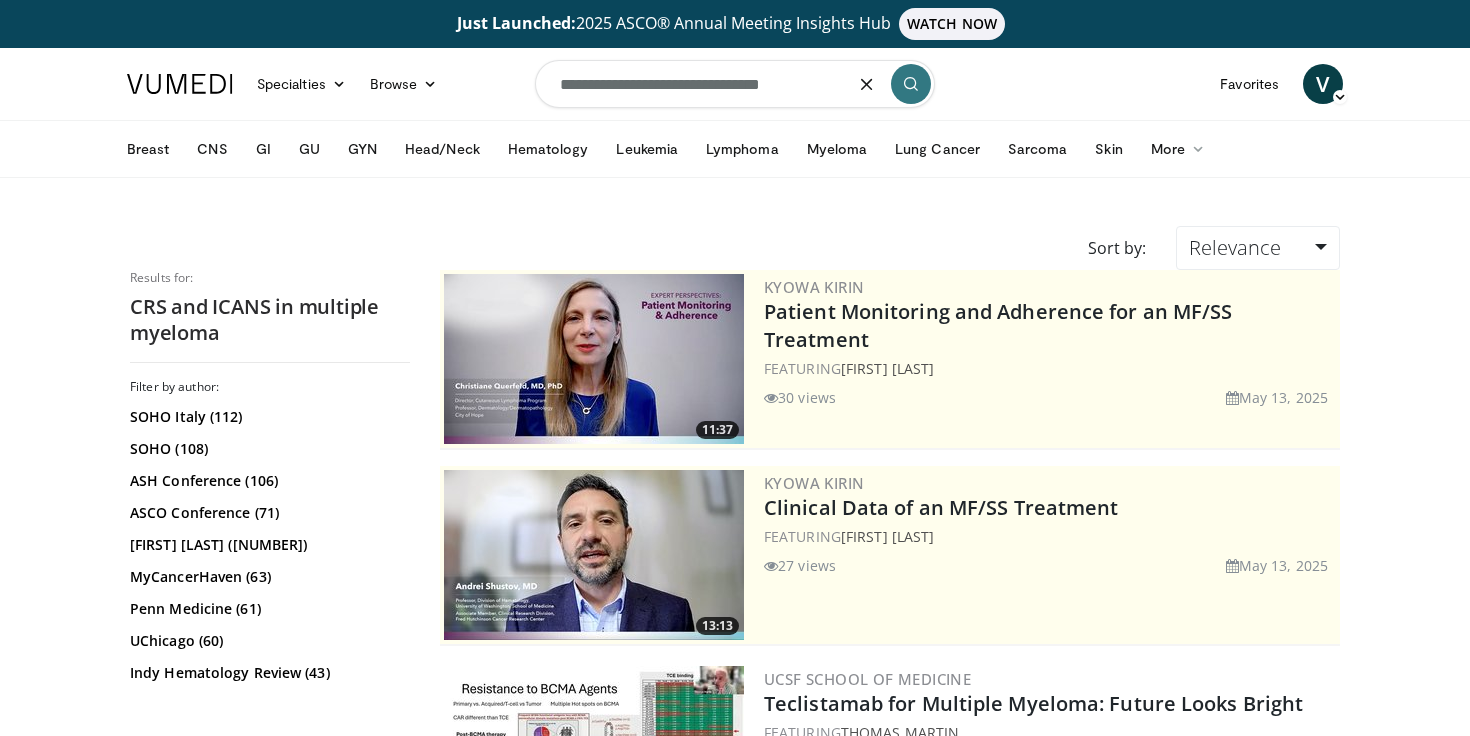 click on "**********" at bounding box center (735, 84) 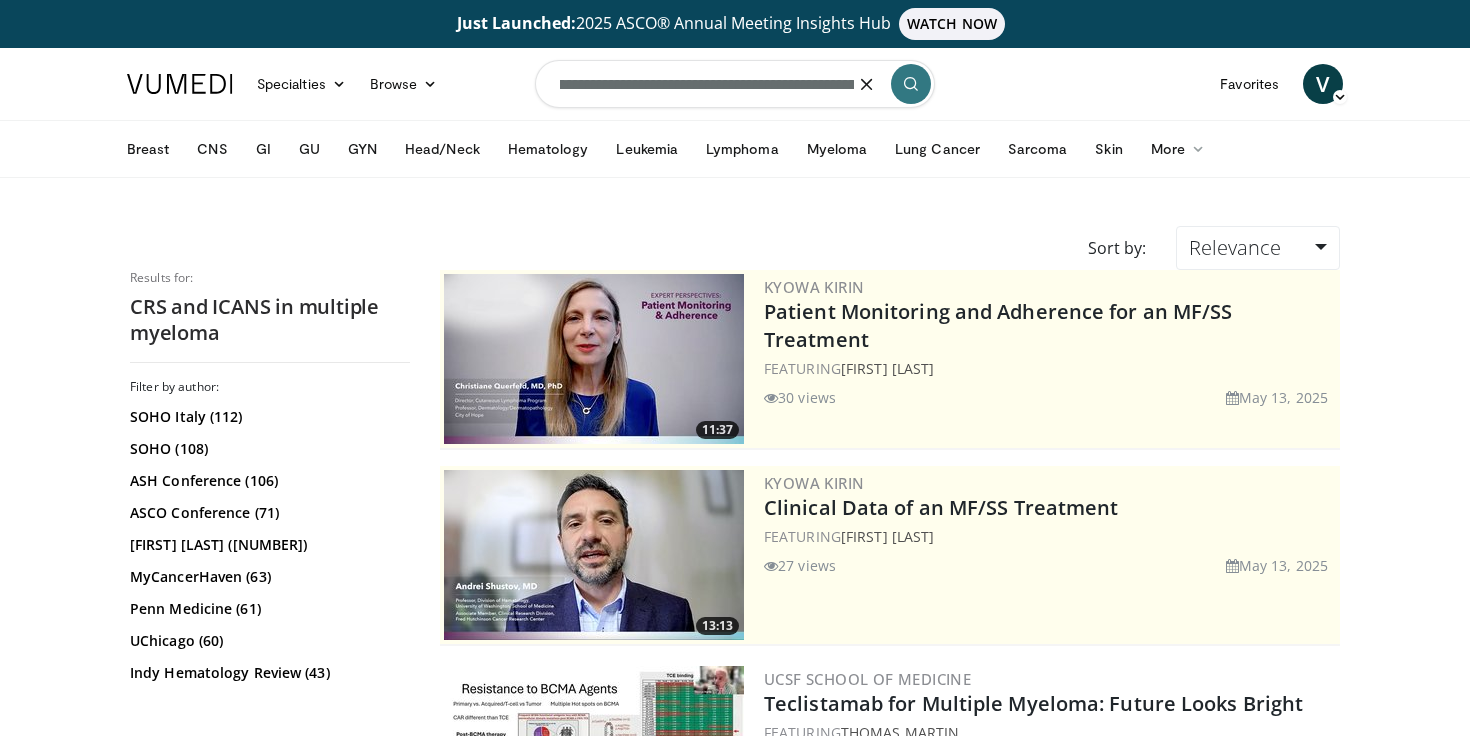 scroll, scrollTop: 0, scrollLeft: 17, axis: horizontal 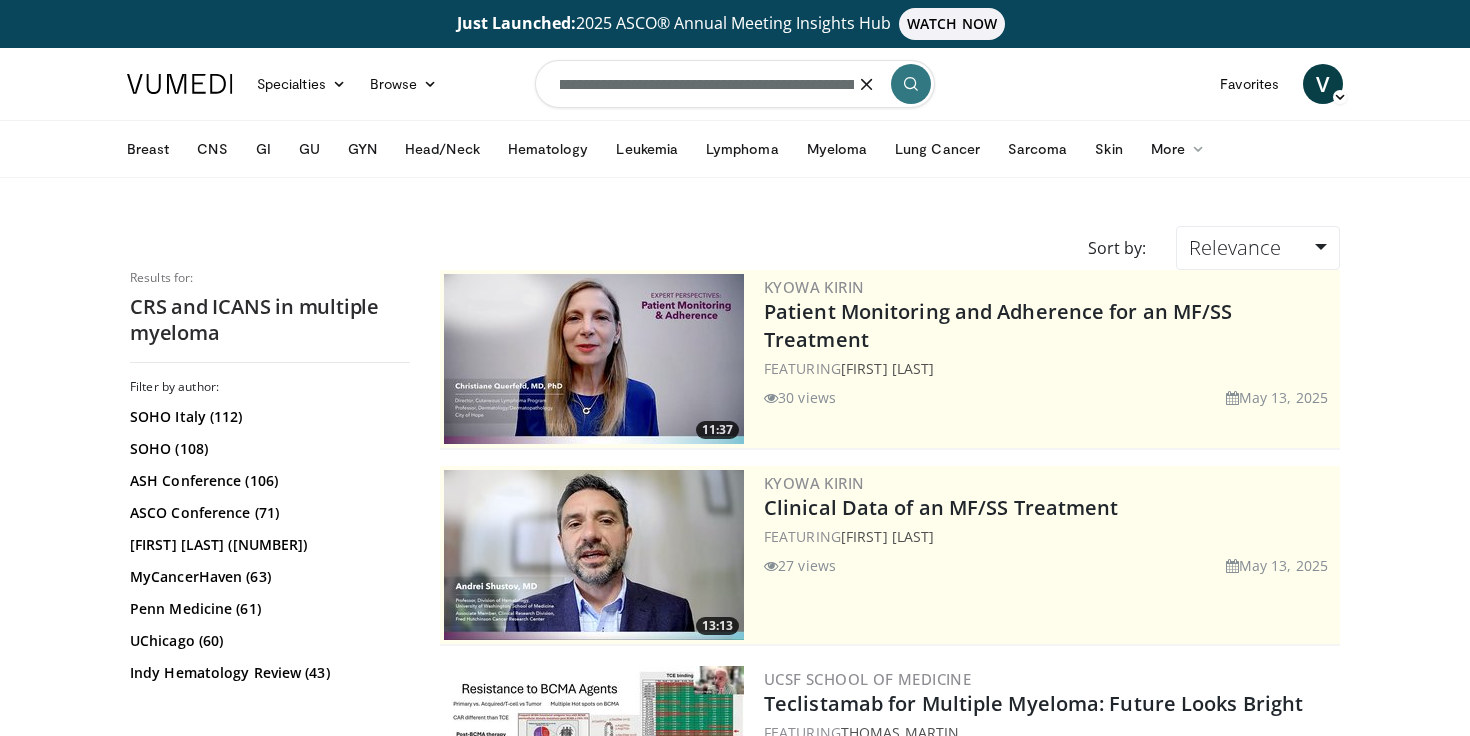 type on "**********" 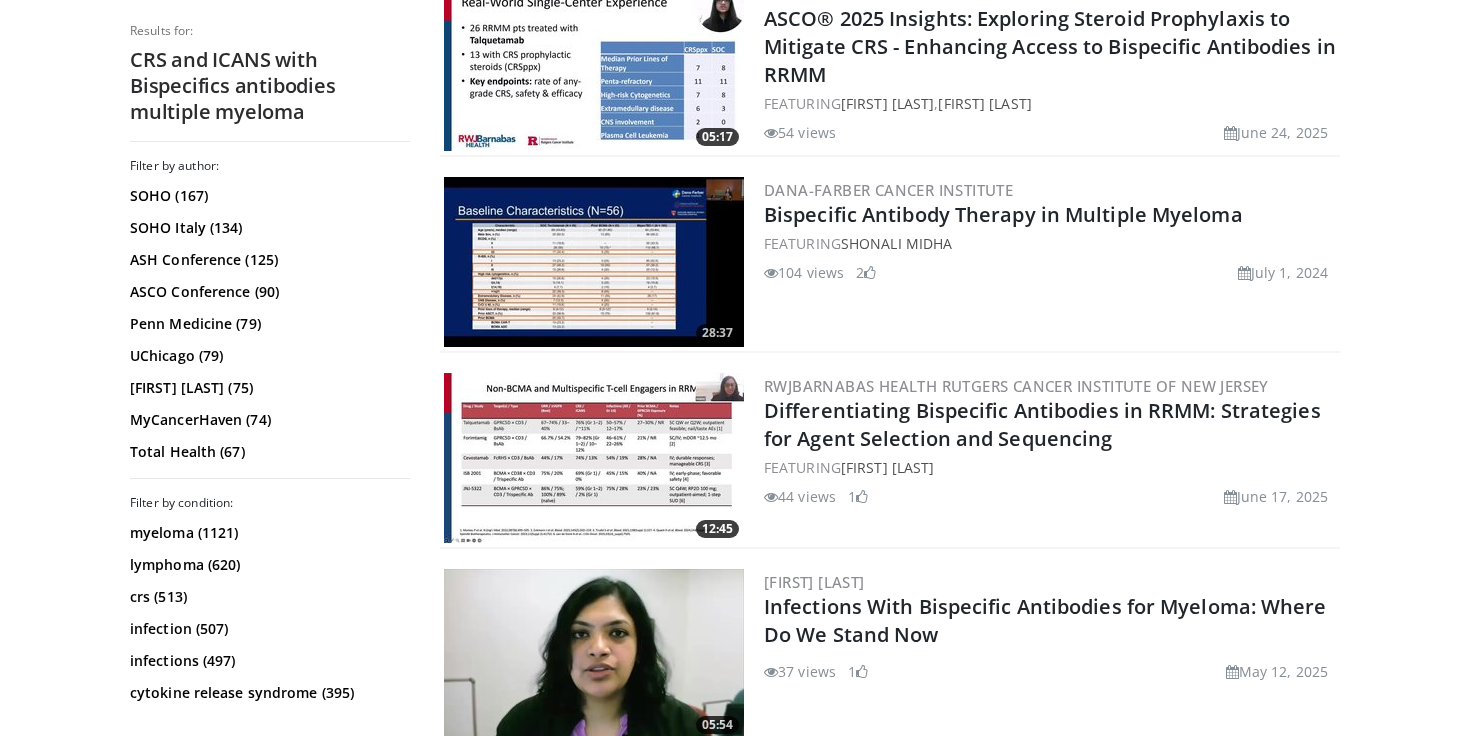 scroll, scrollTop: 694, scrollLeft: 0, axis: vertical 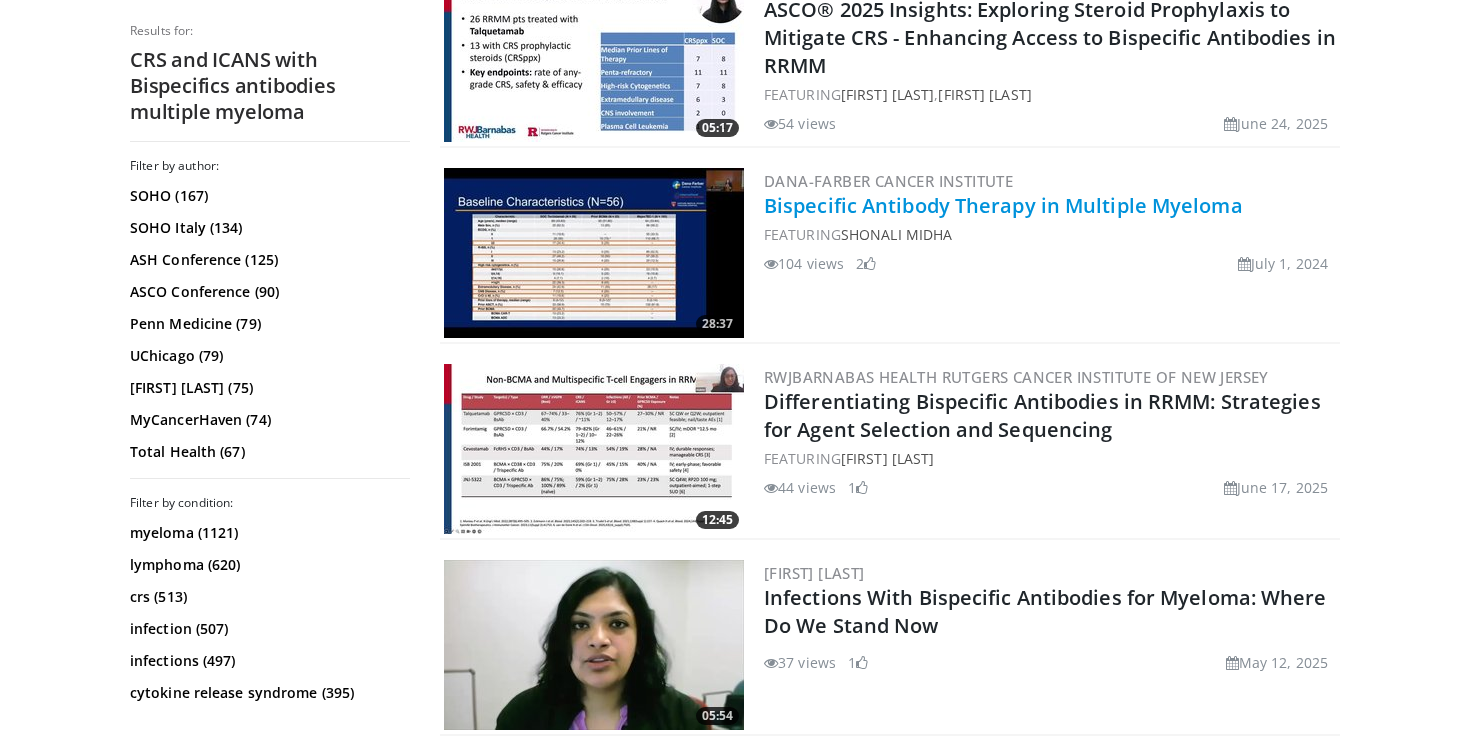 click on "Bispecific Antibody Therapy in Multiple Myeloma" at bounding box center (1003, 205) 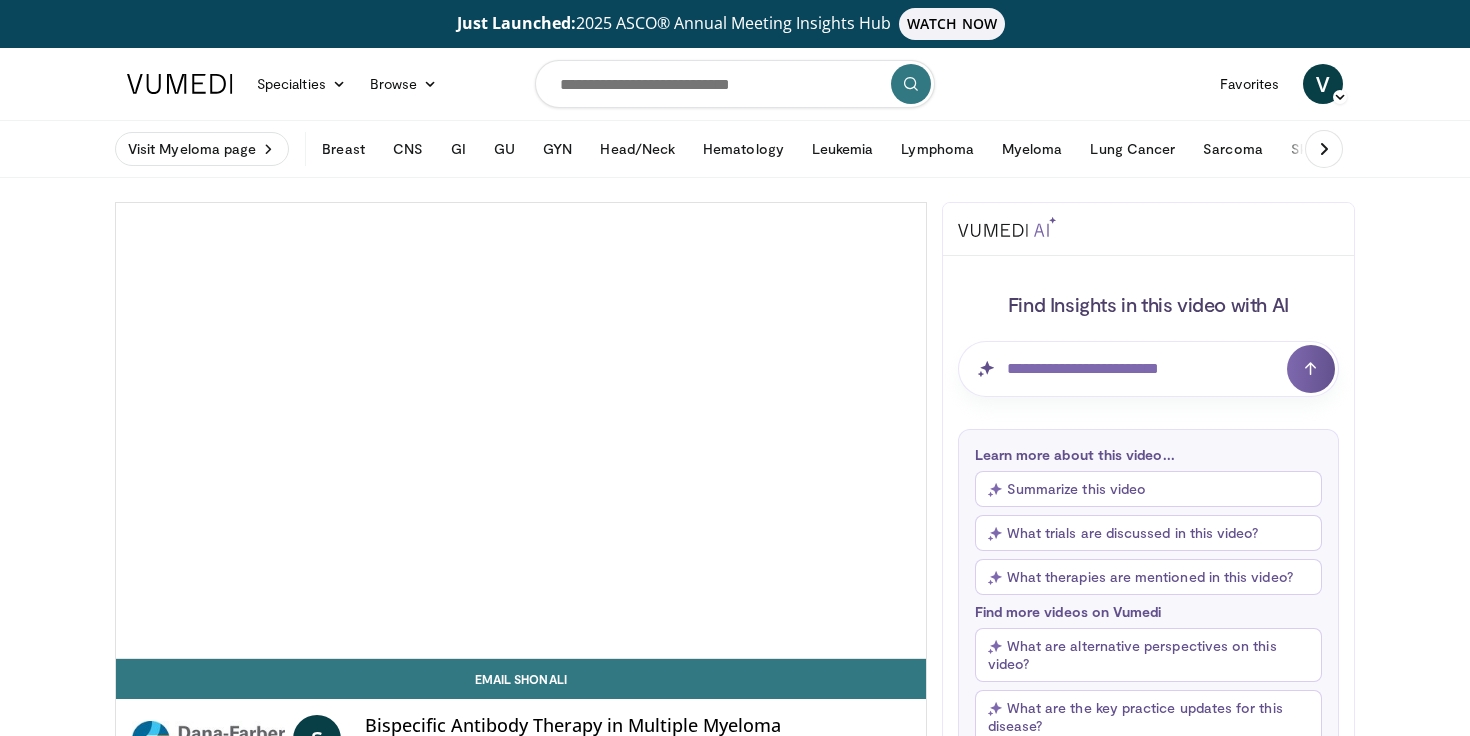scroll, scrollTop: 0, scrollLeft: 0, axis: both 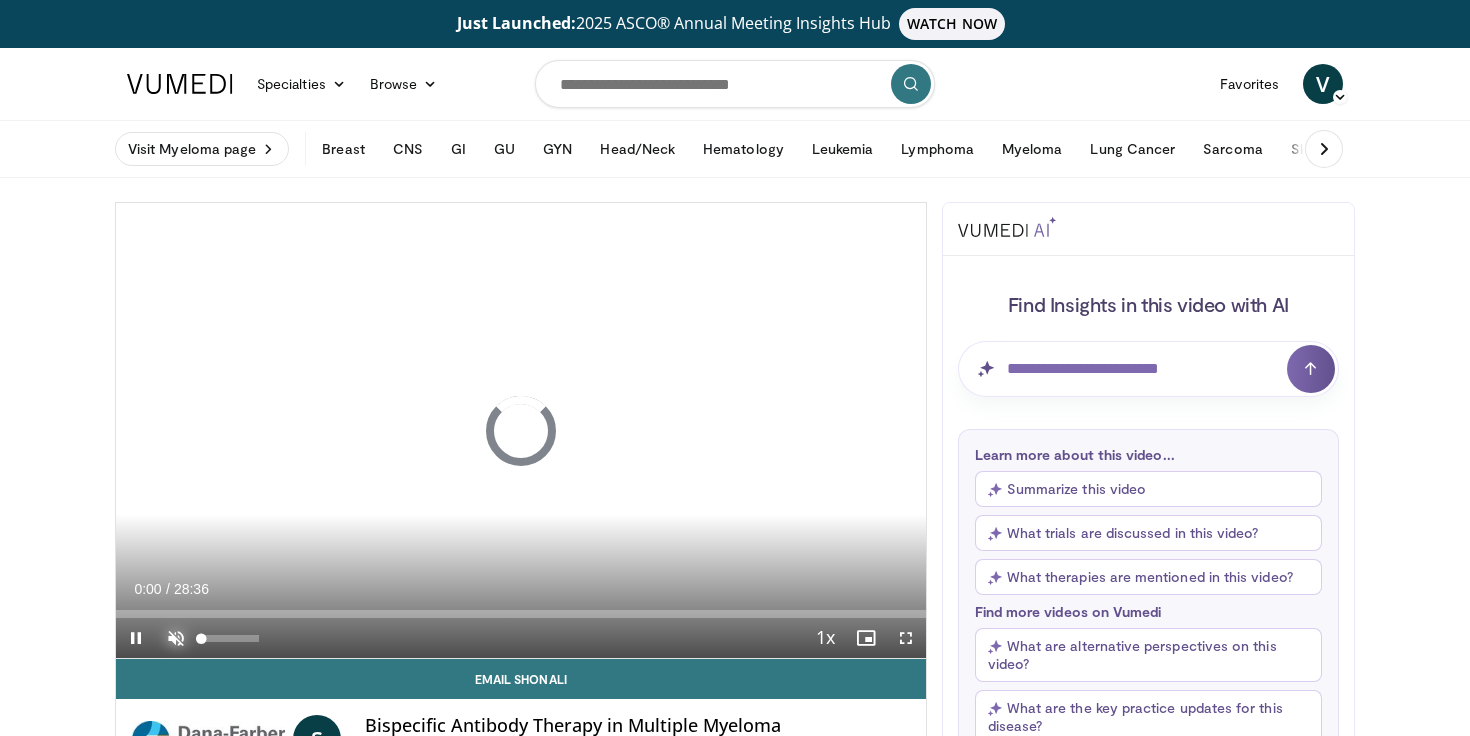 click at bounding box center (176, 638) 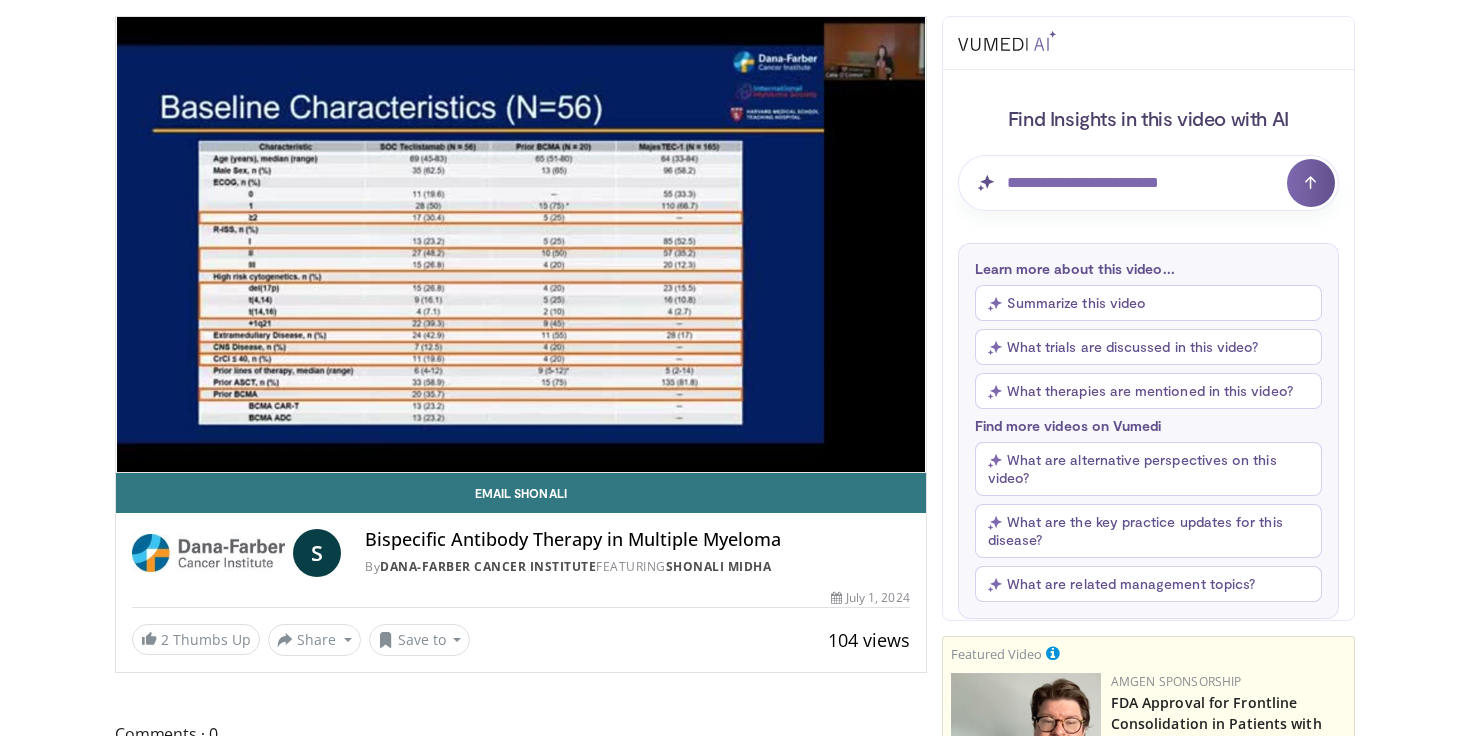 scroll, scrollTop: 190, scrollLeft: 0, axis: vertical 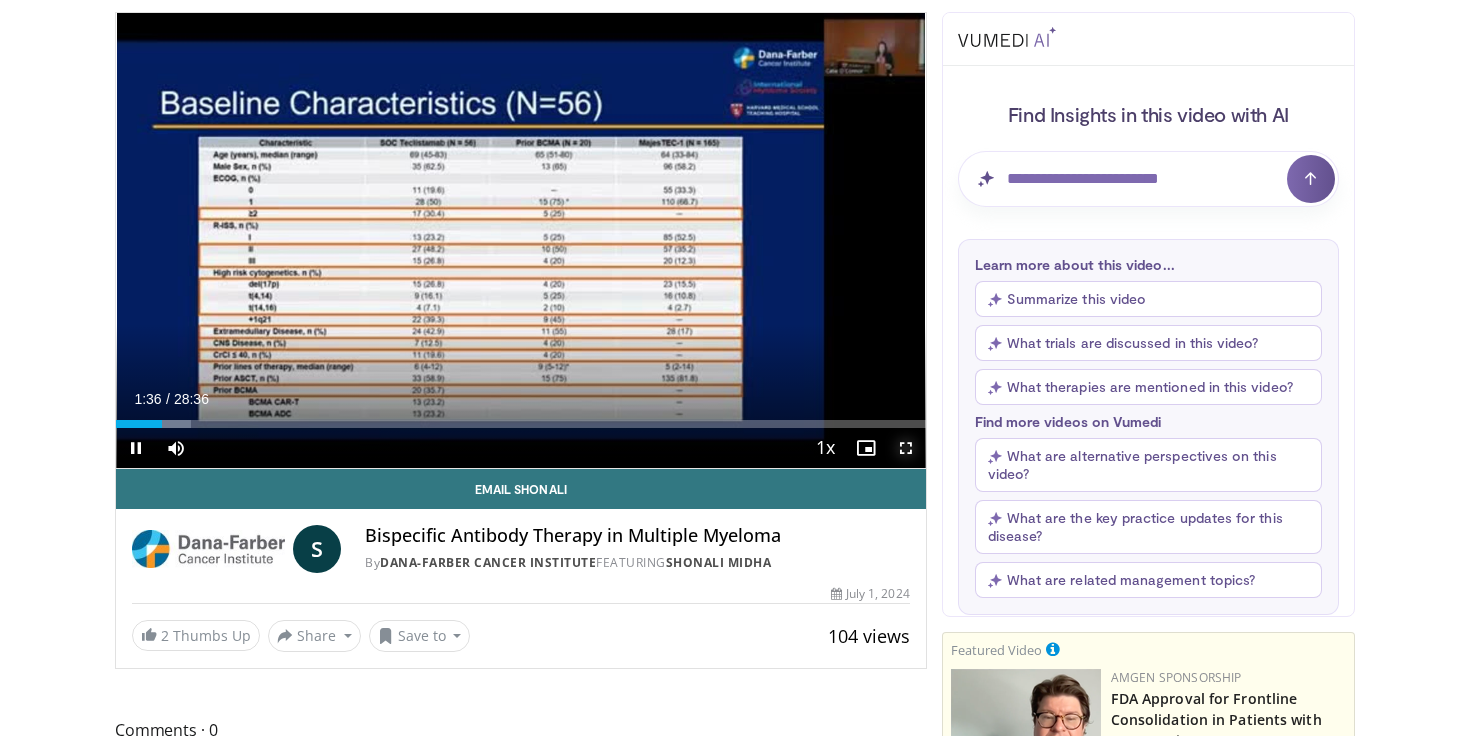 click at bounding box center (906, 448) 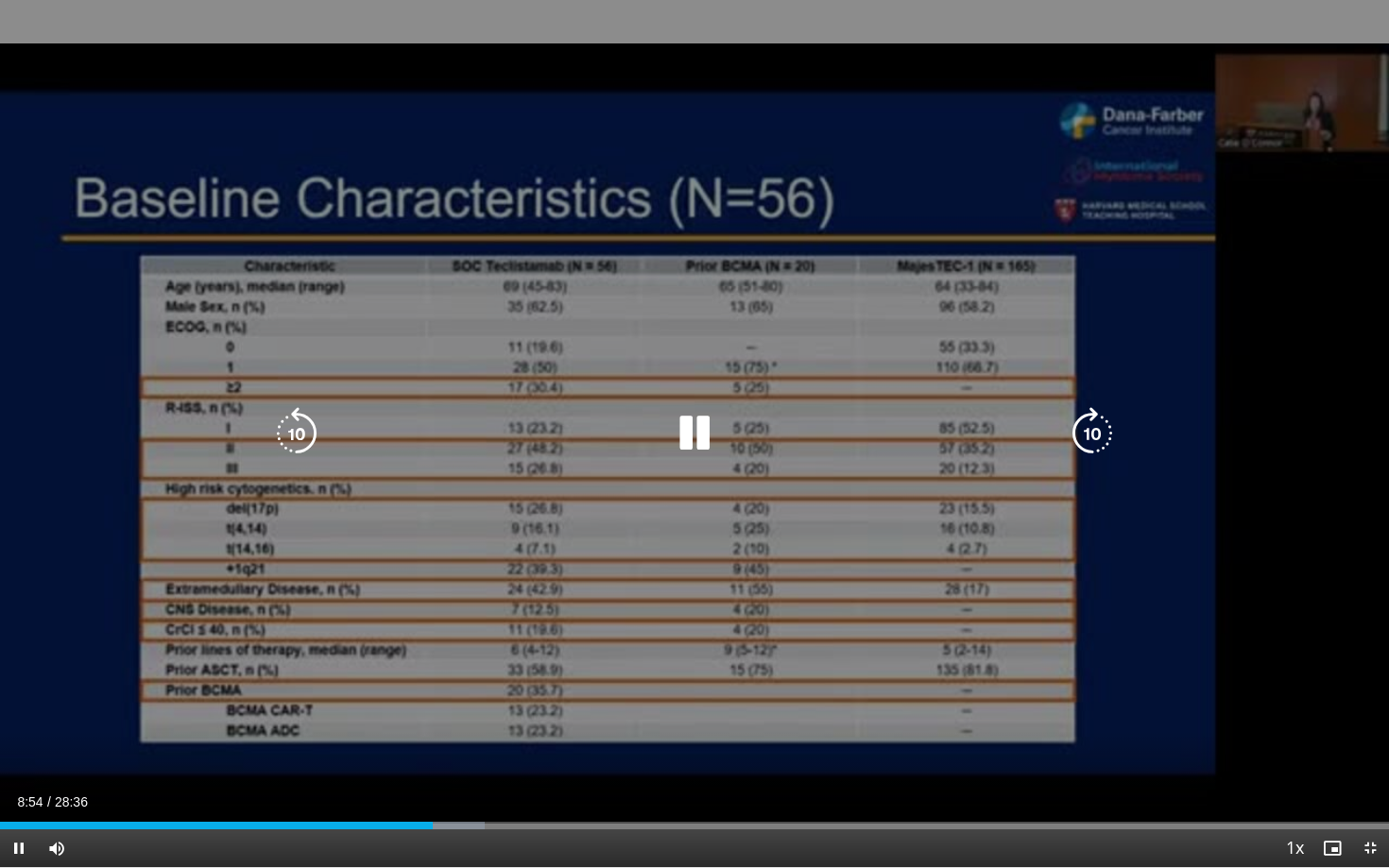 click at bounding box center [694, 434] 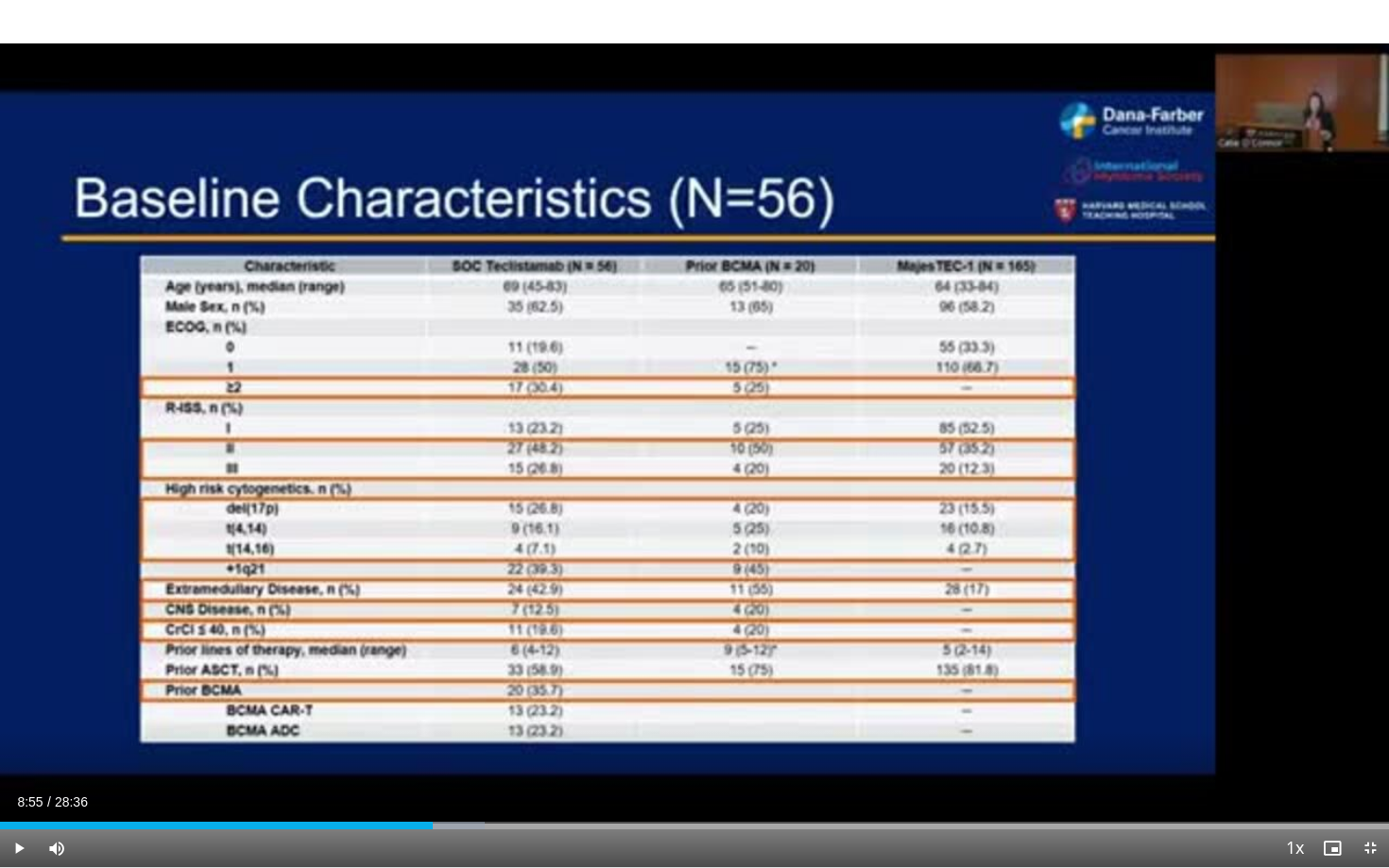 click on "40 seconds
Tap to unmute" at bounding box center (694, 434) 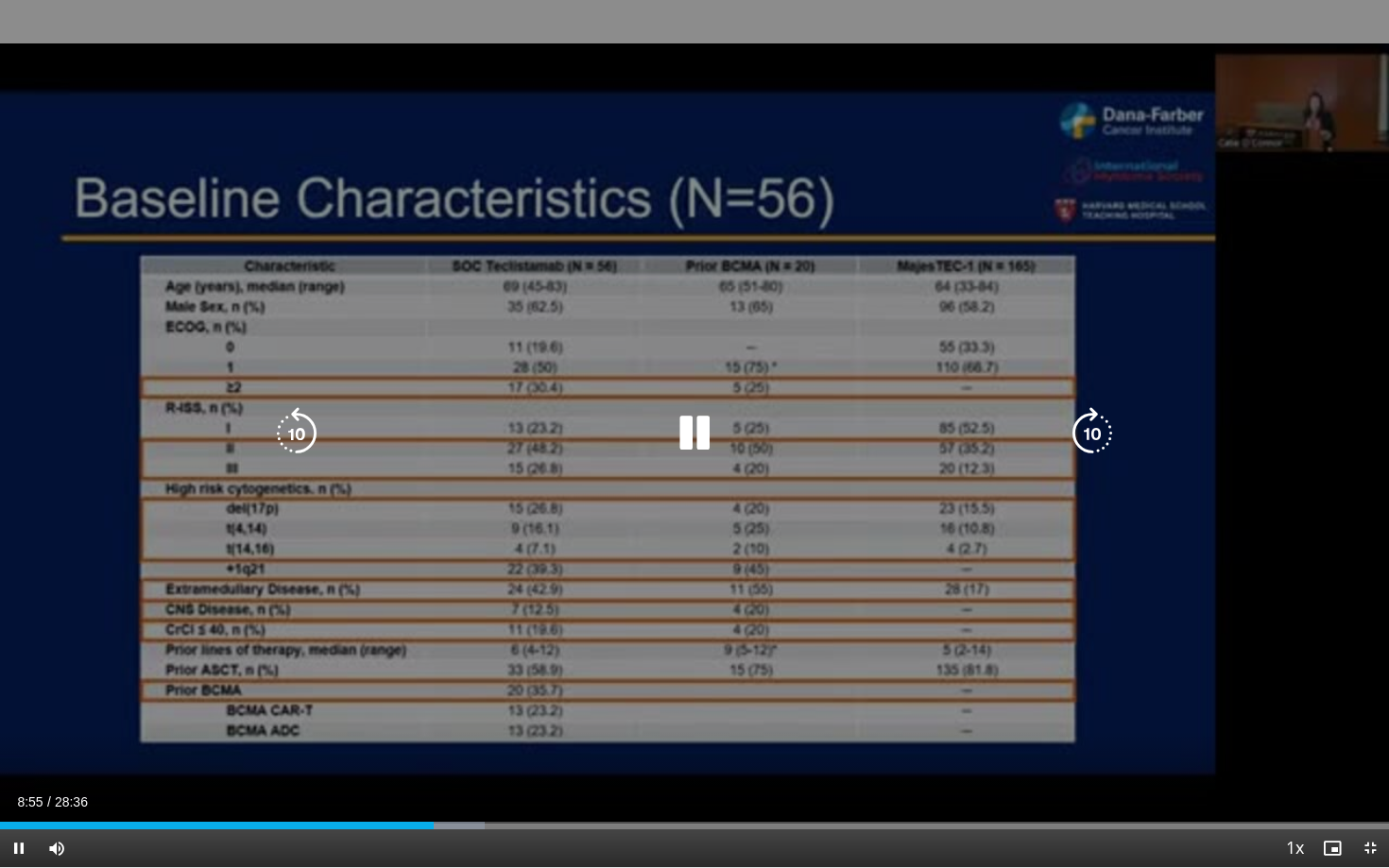 click at bounding box center [1092, 434] 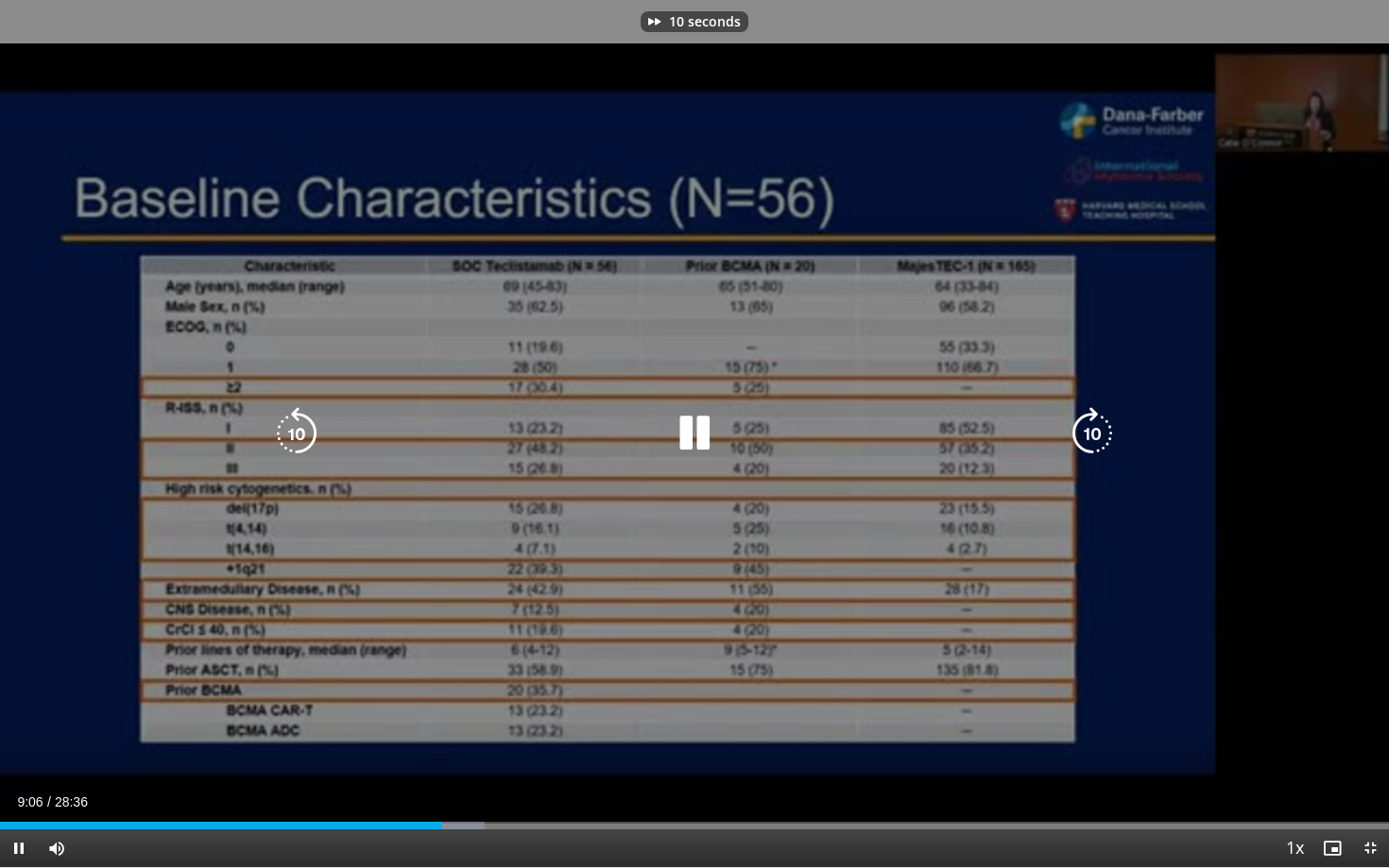 click at bounding box center (1092, 434) 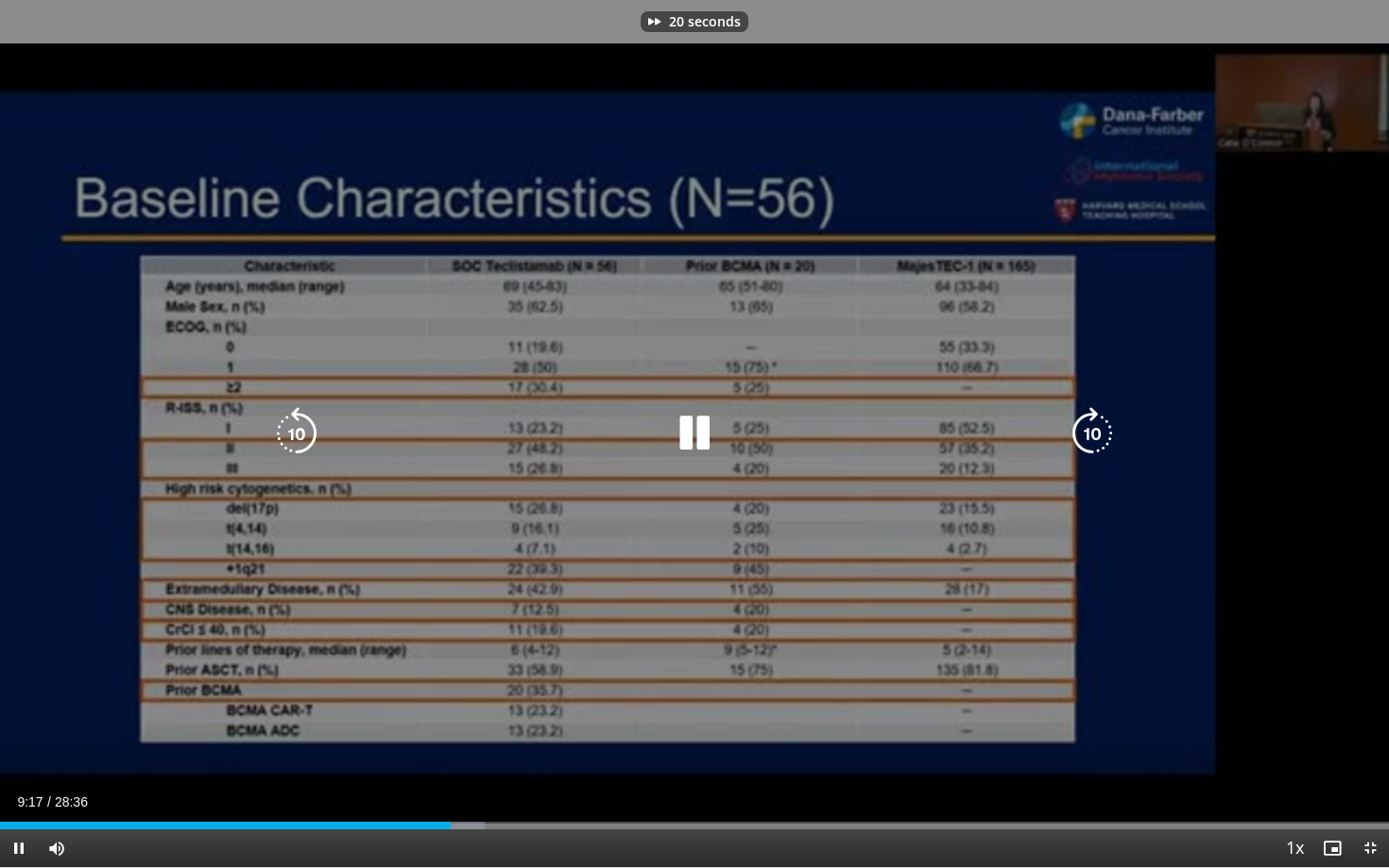 click at bounding box center [1092, 434] 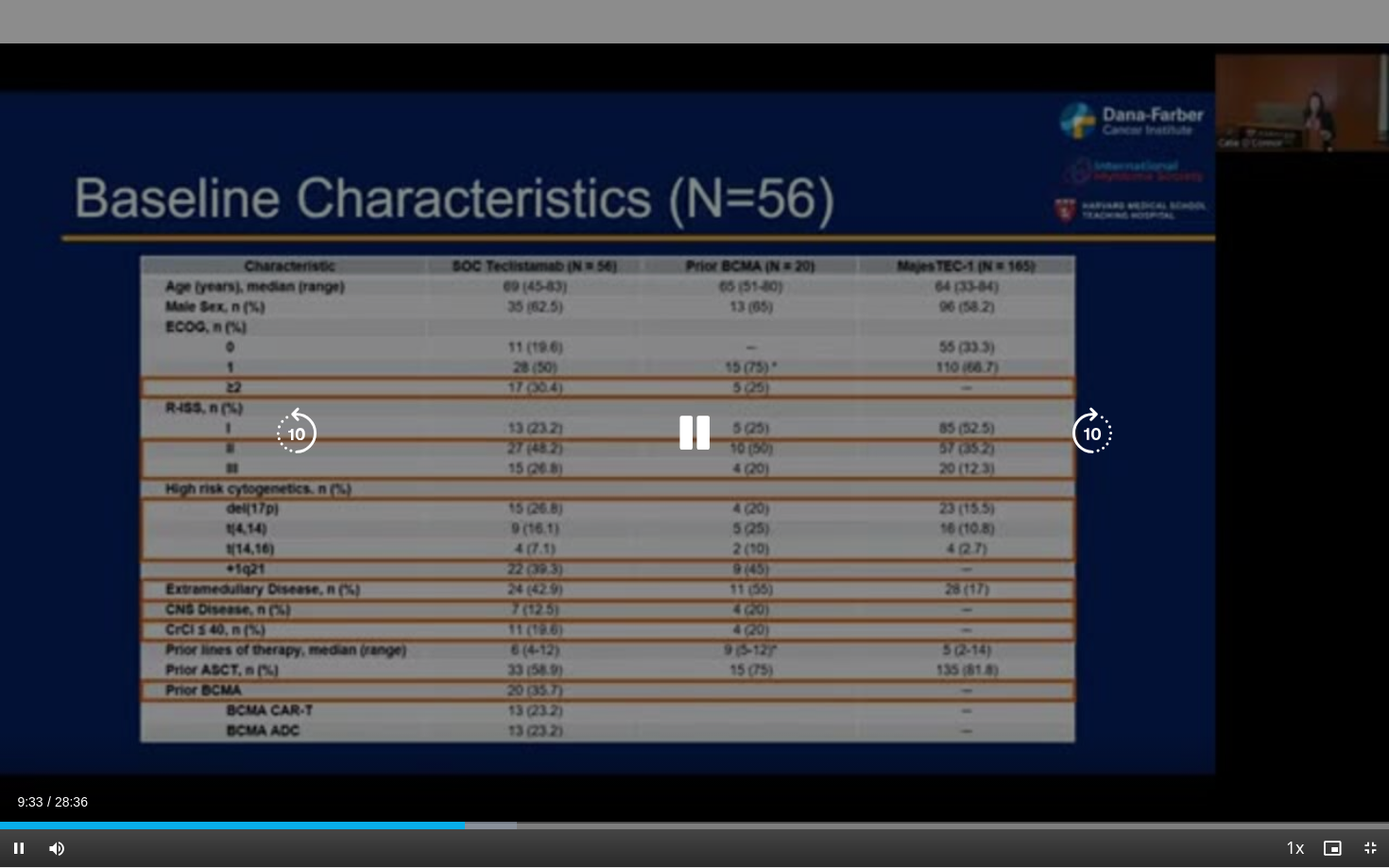 click at bounding box center [1092, 434] 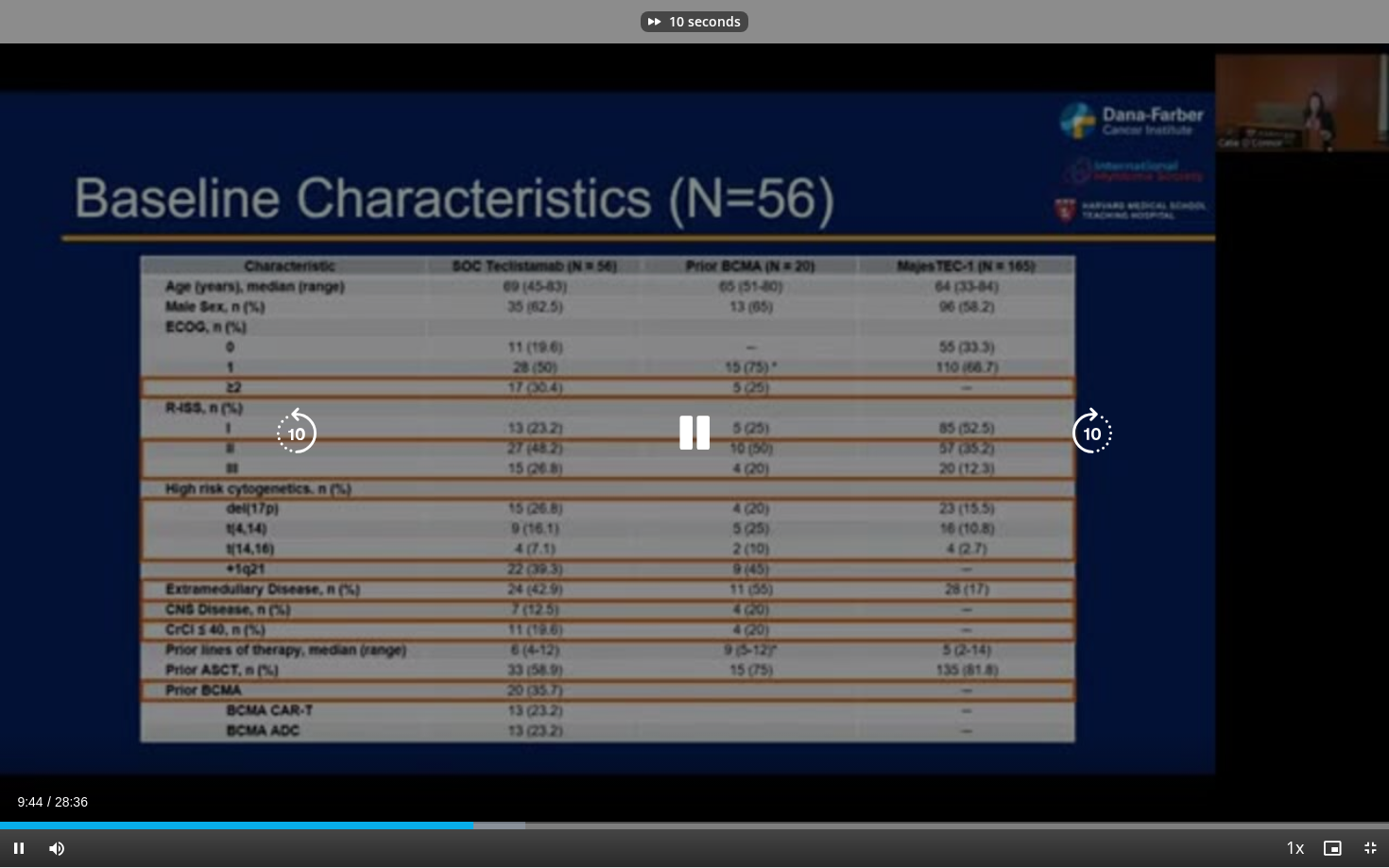 click at bounding box center (1092, 434) 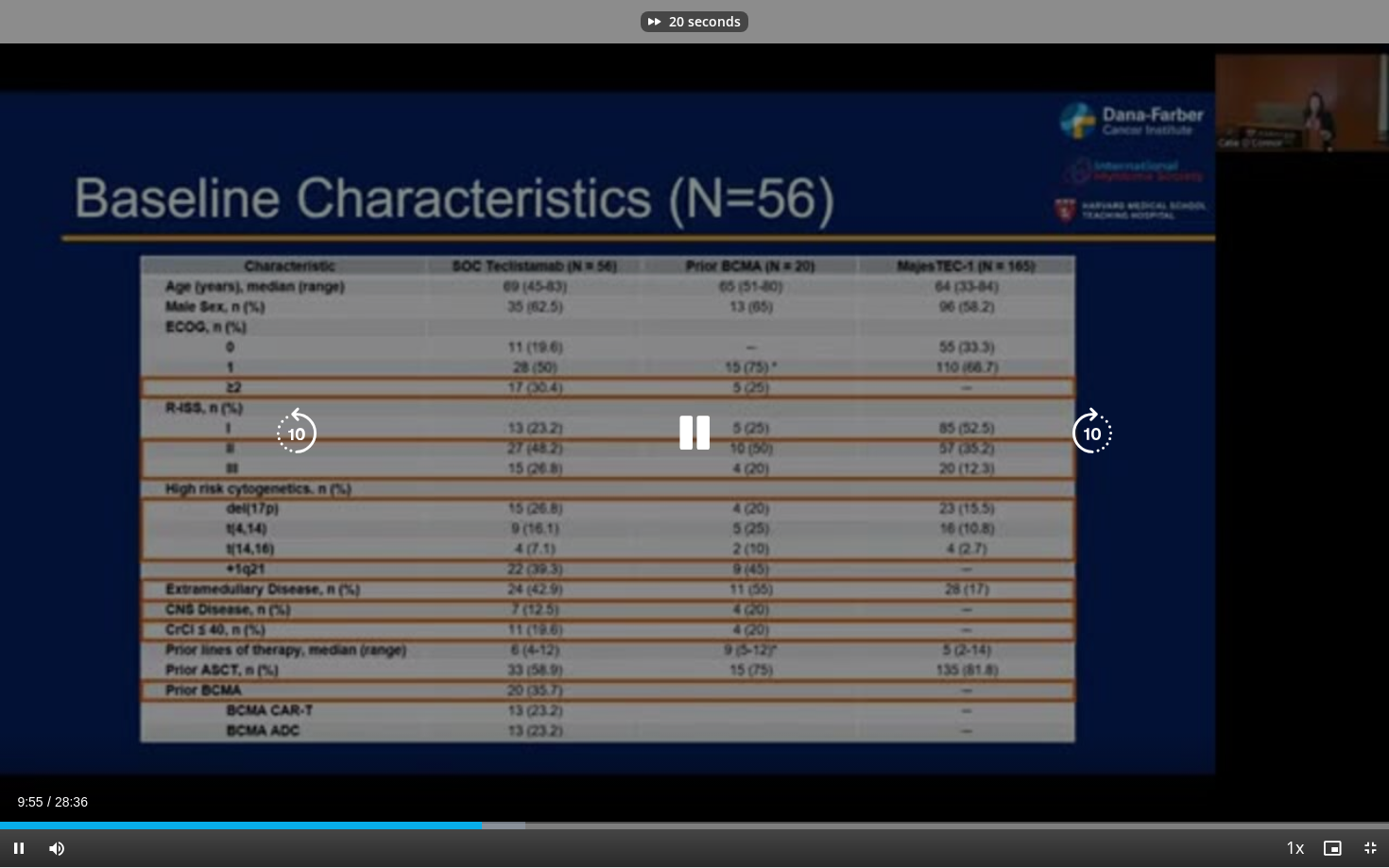 click at bounding box center (1092, 434) 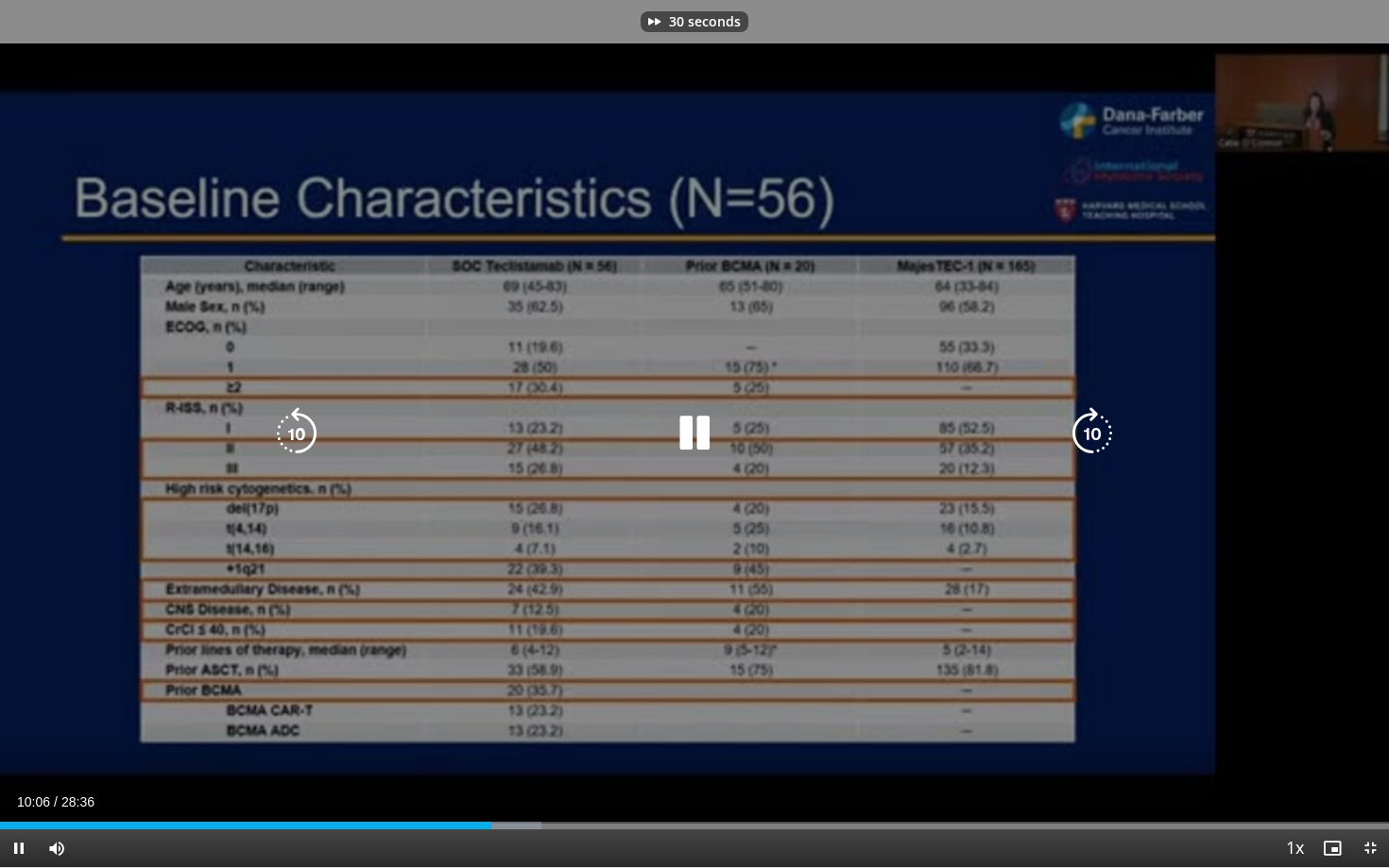 click at bounding box center (1092, 434) 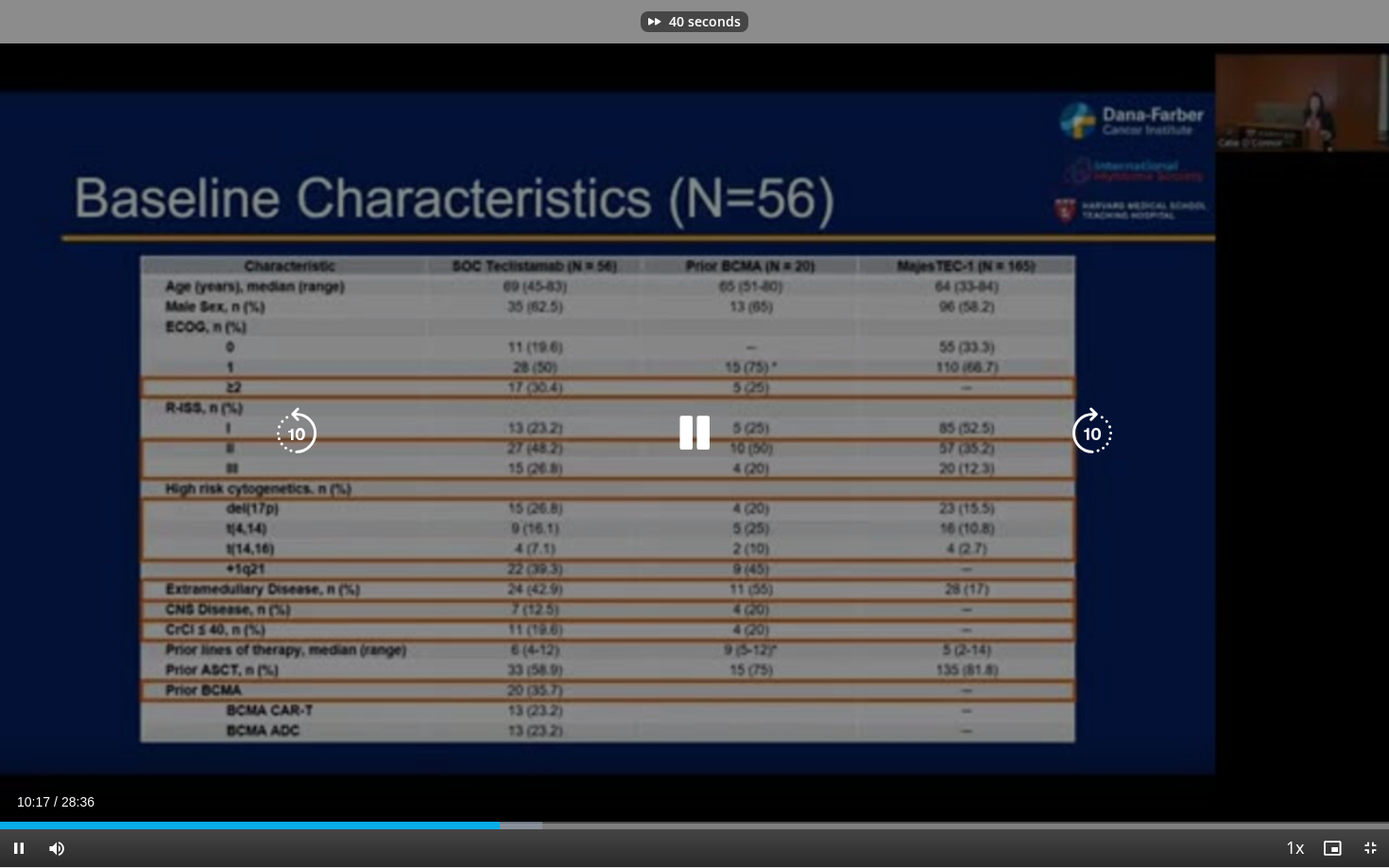 click at bounding box center [1092, 434] 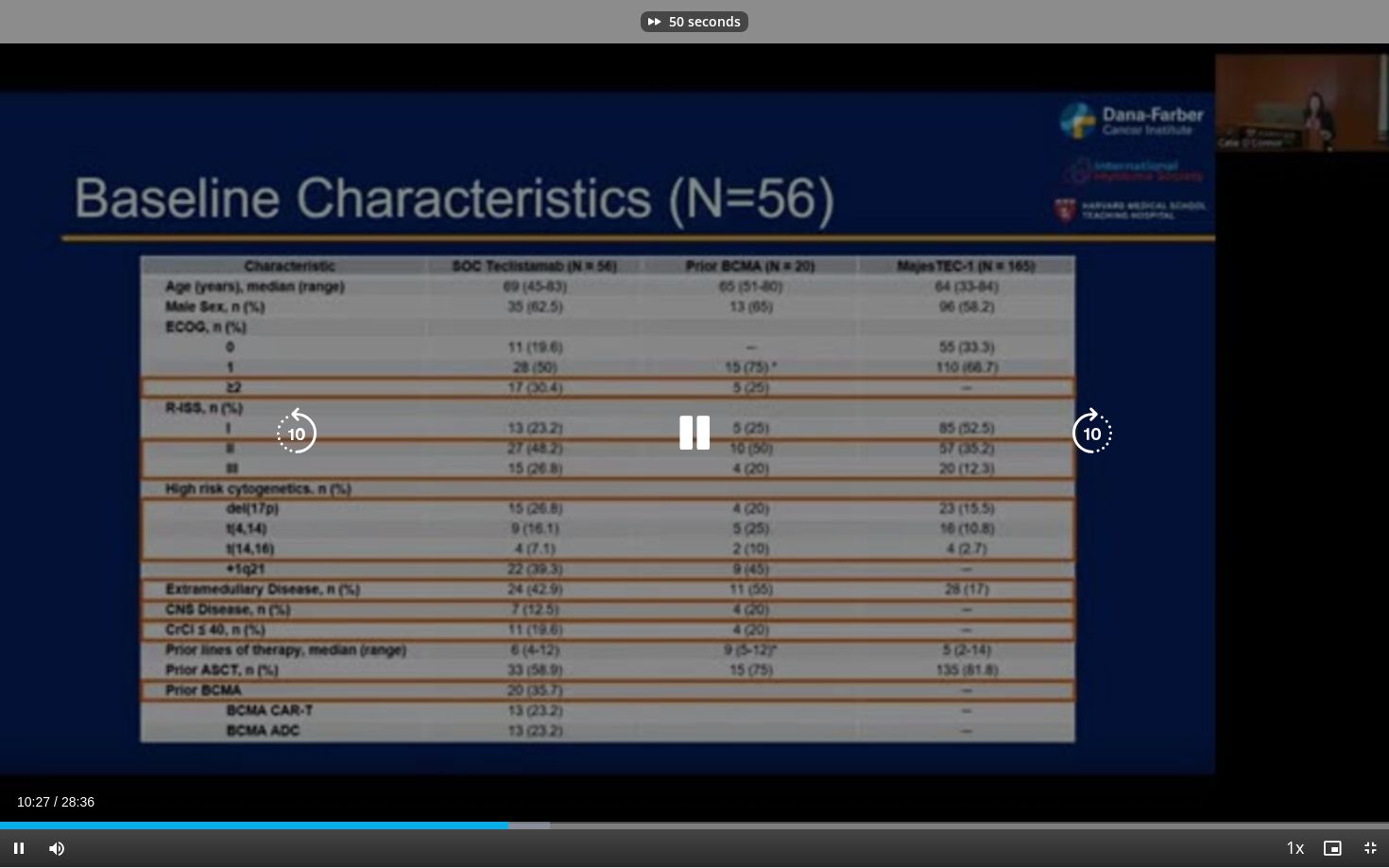 click at bounding box center [1092, 434] 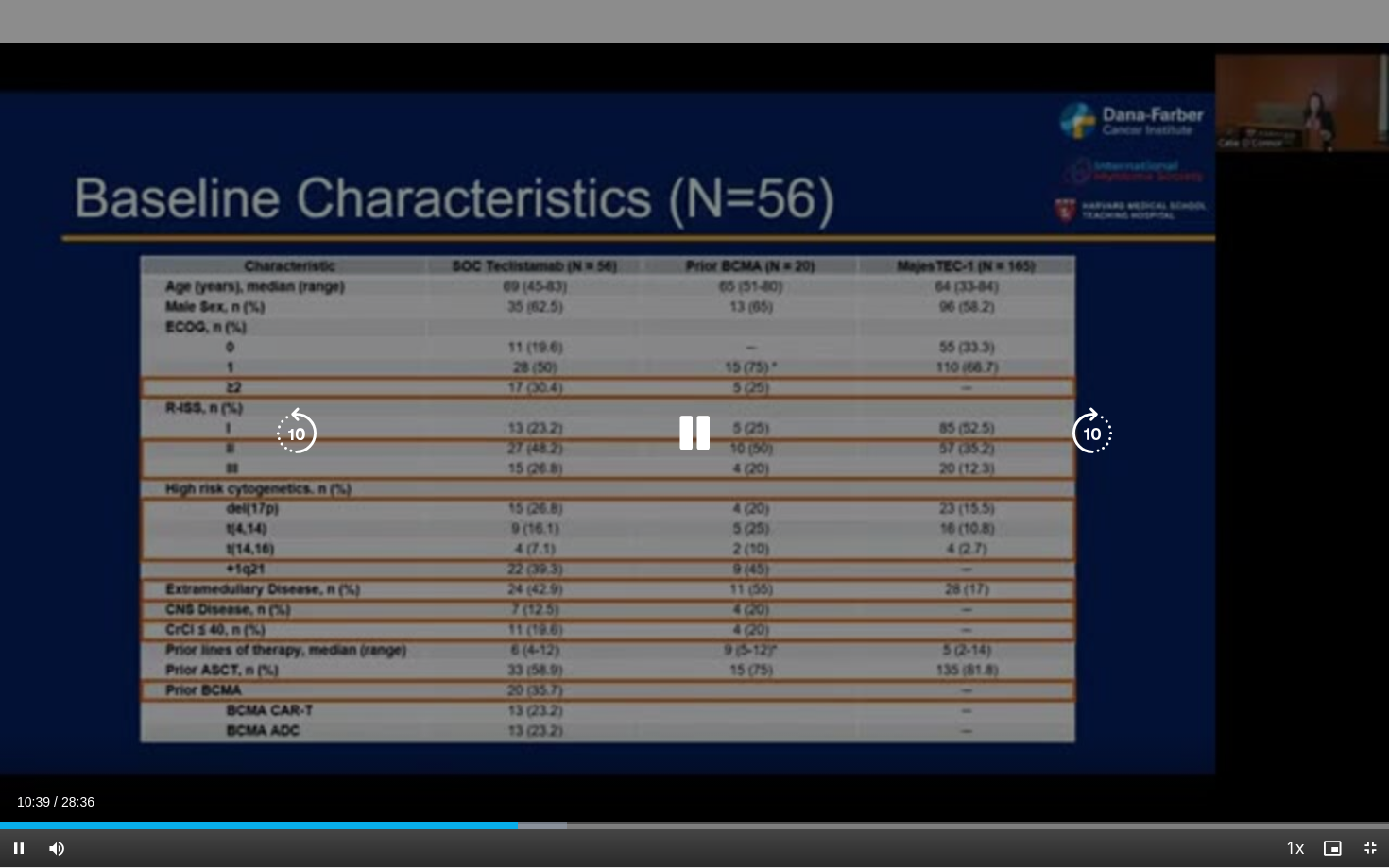 click at bounding box center (1092, 434) 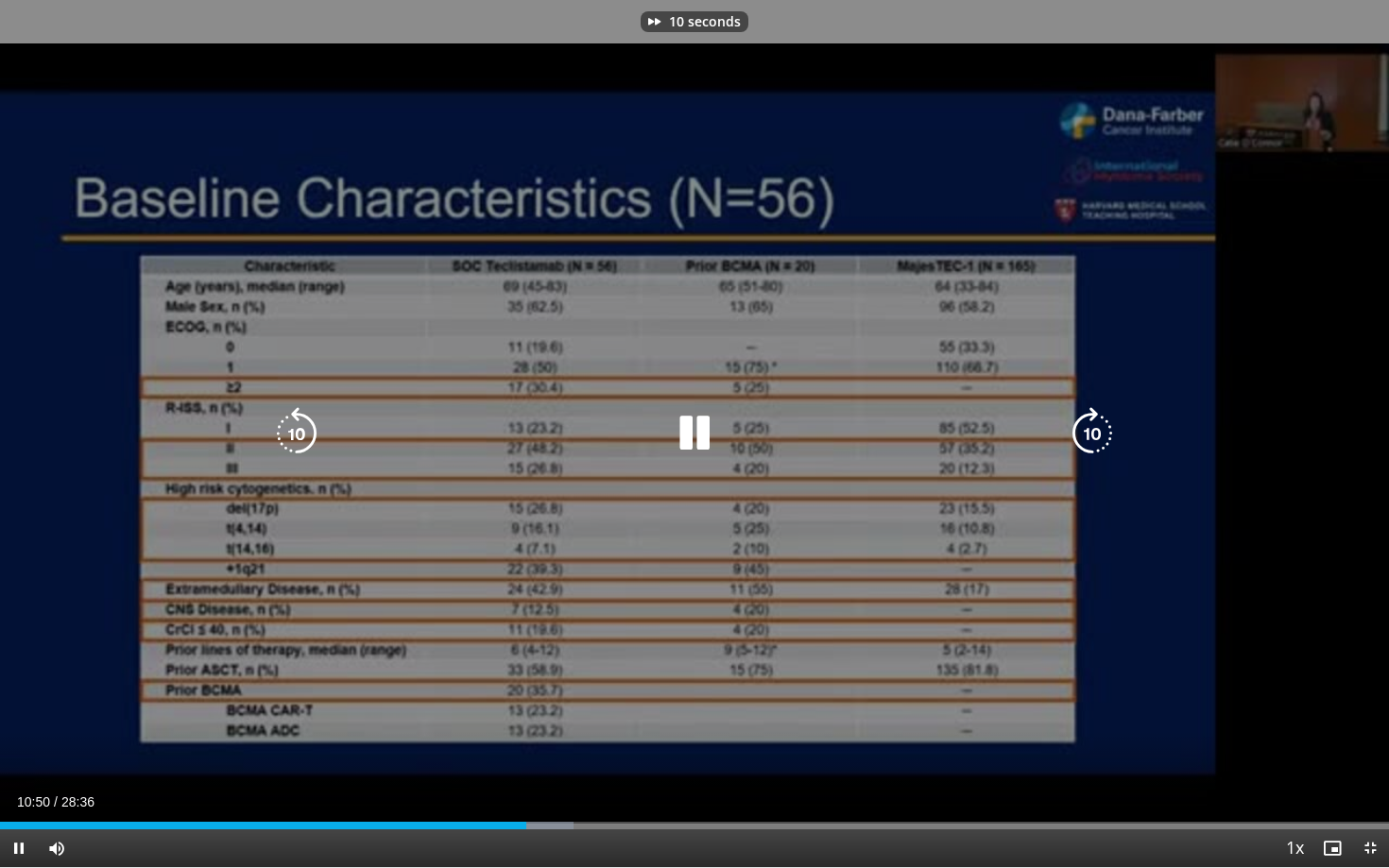 click at bounding box center (1092, 434) 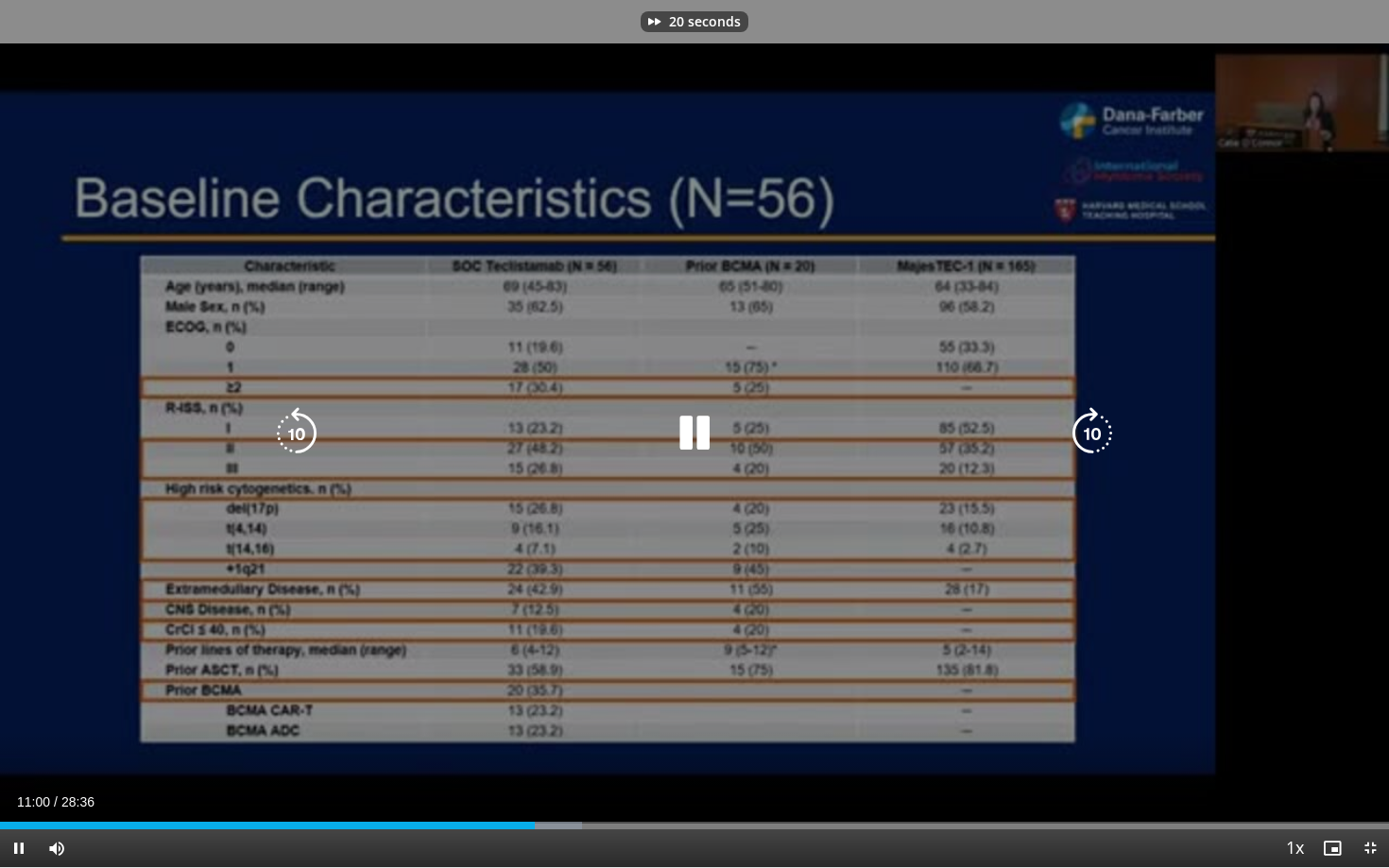 click at bounding box center [1092, 434] 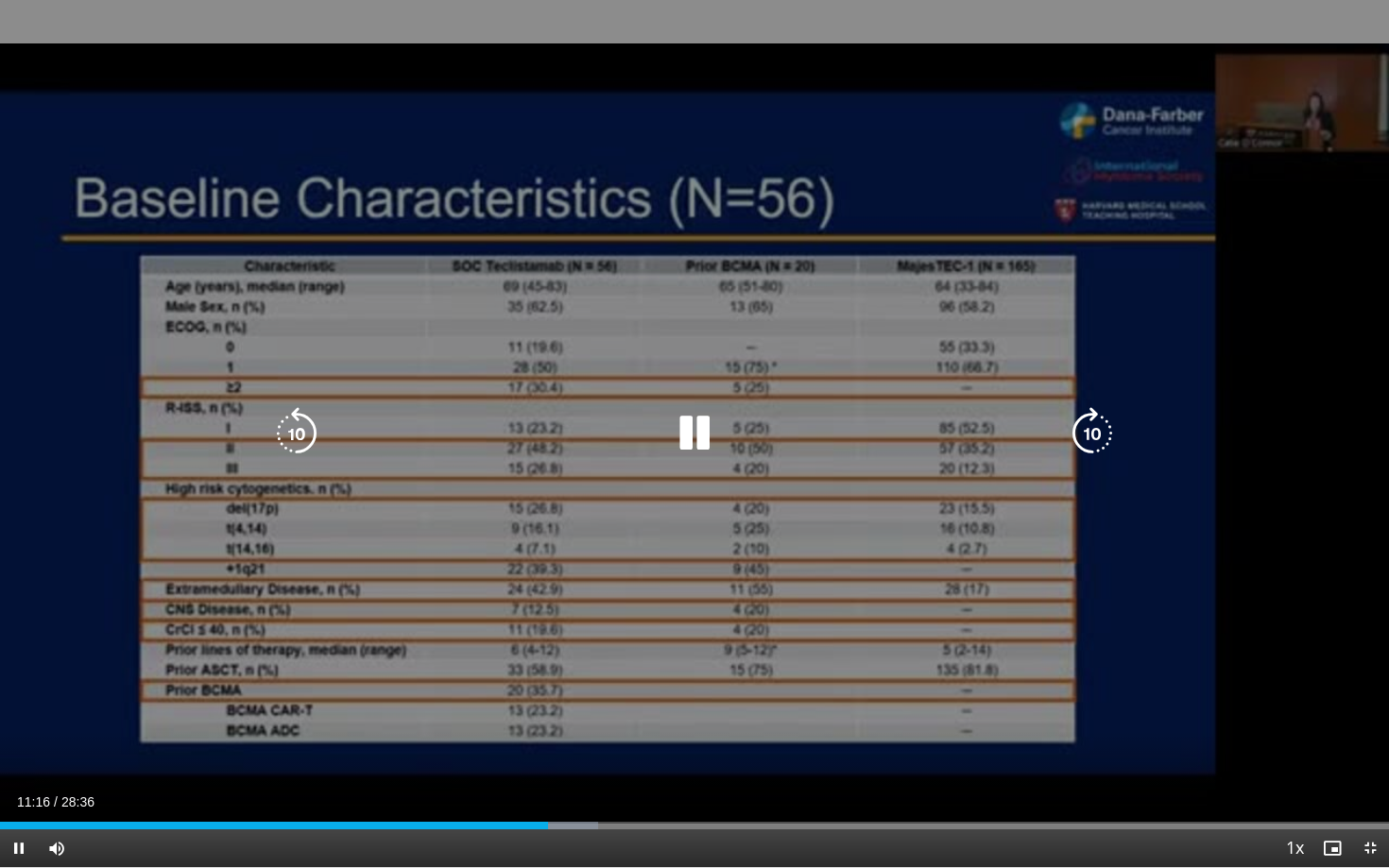 click at bounding box center [1092, 434] 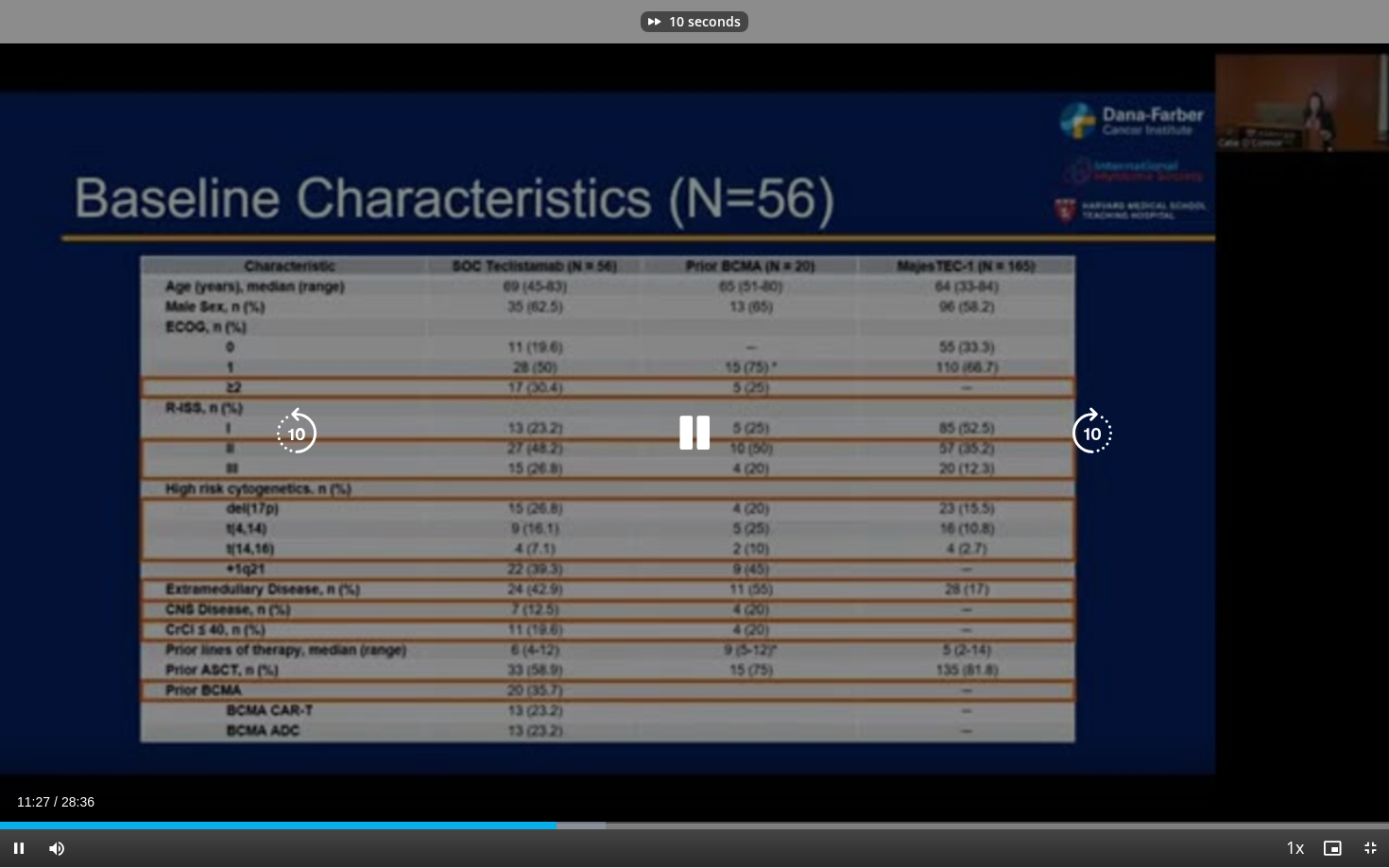 click at bounding box center (1092, 434) 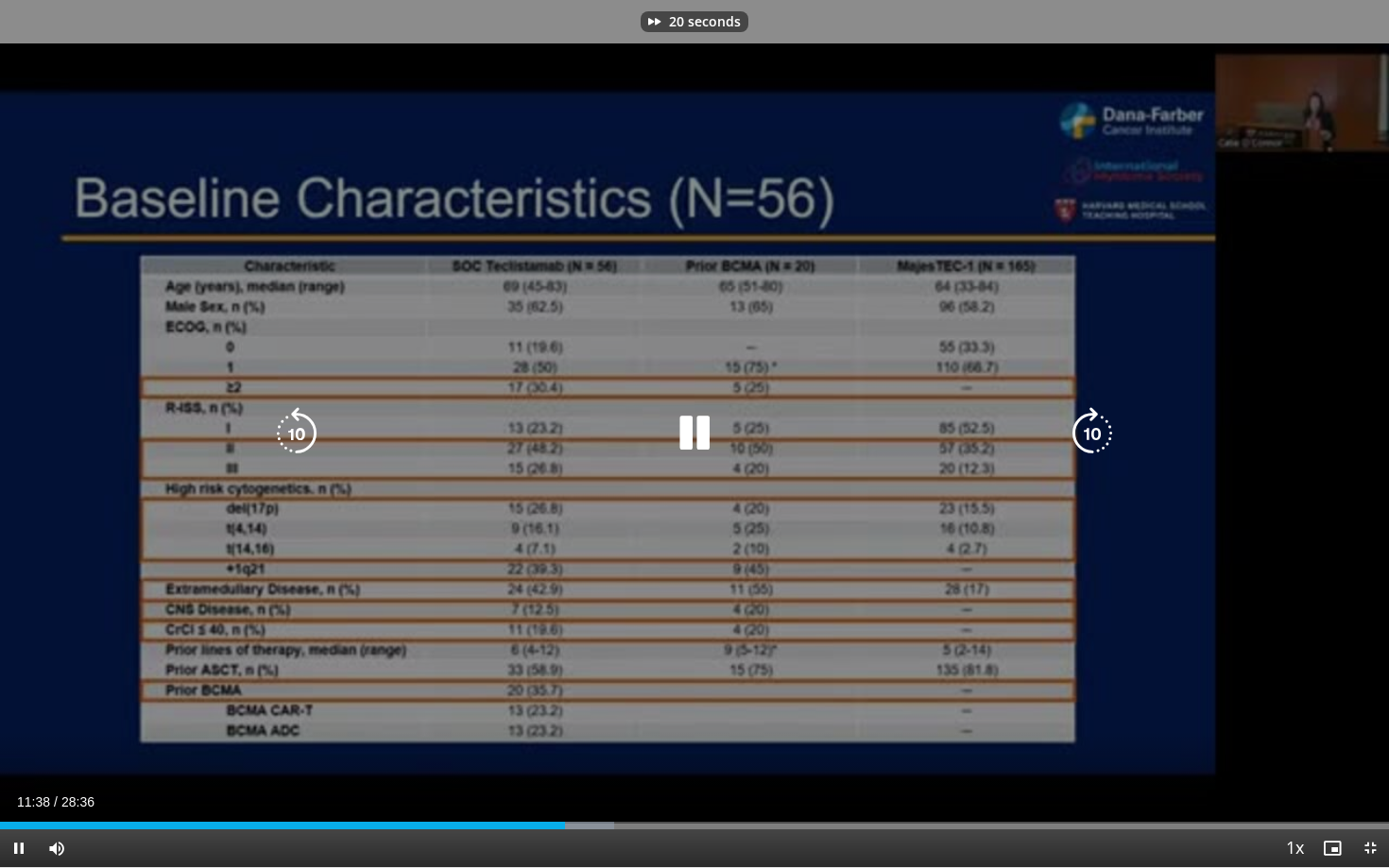 click at bounding box center (1092, 434) 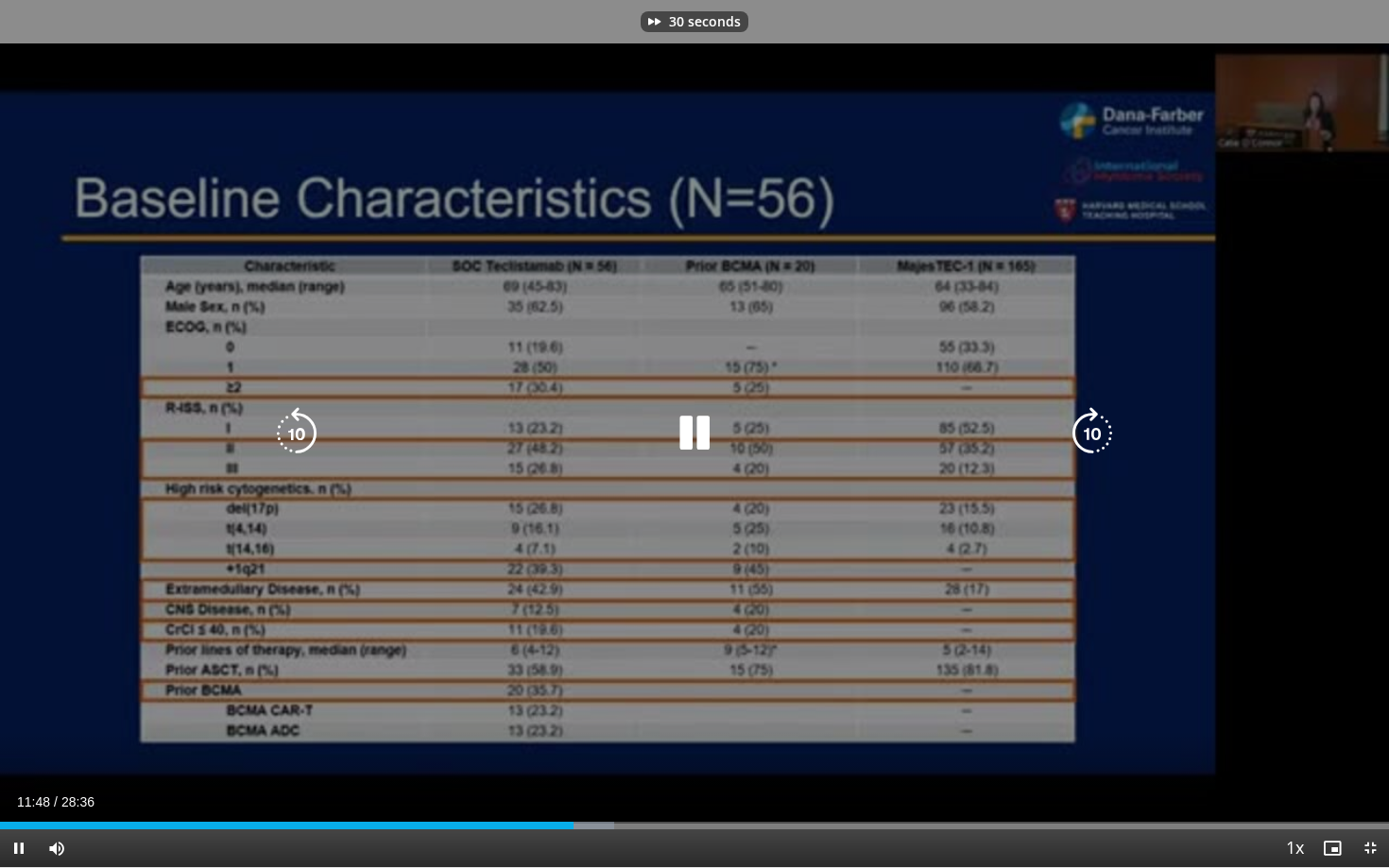 click at bounding box center (1092, 434) 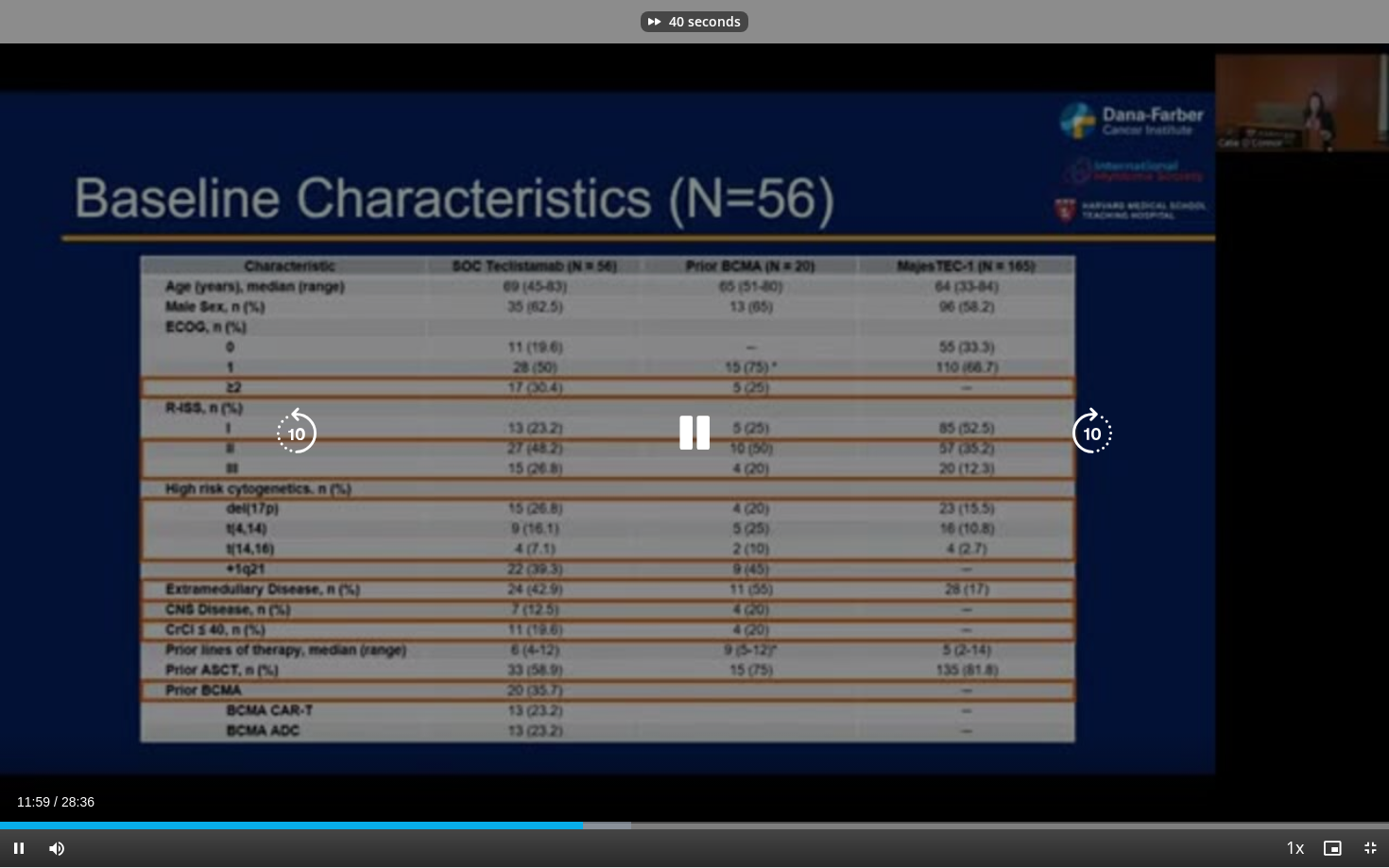 click at bounding box center [1092, 434] 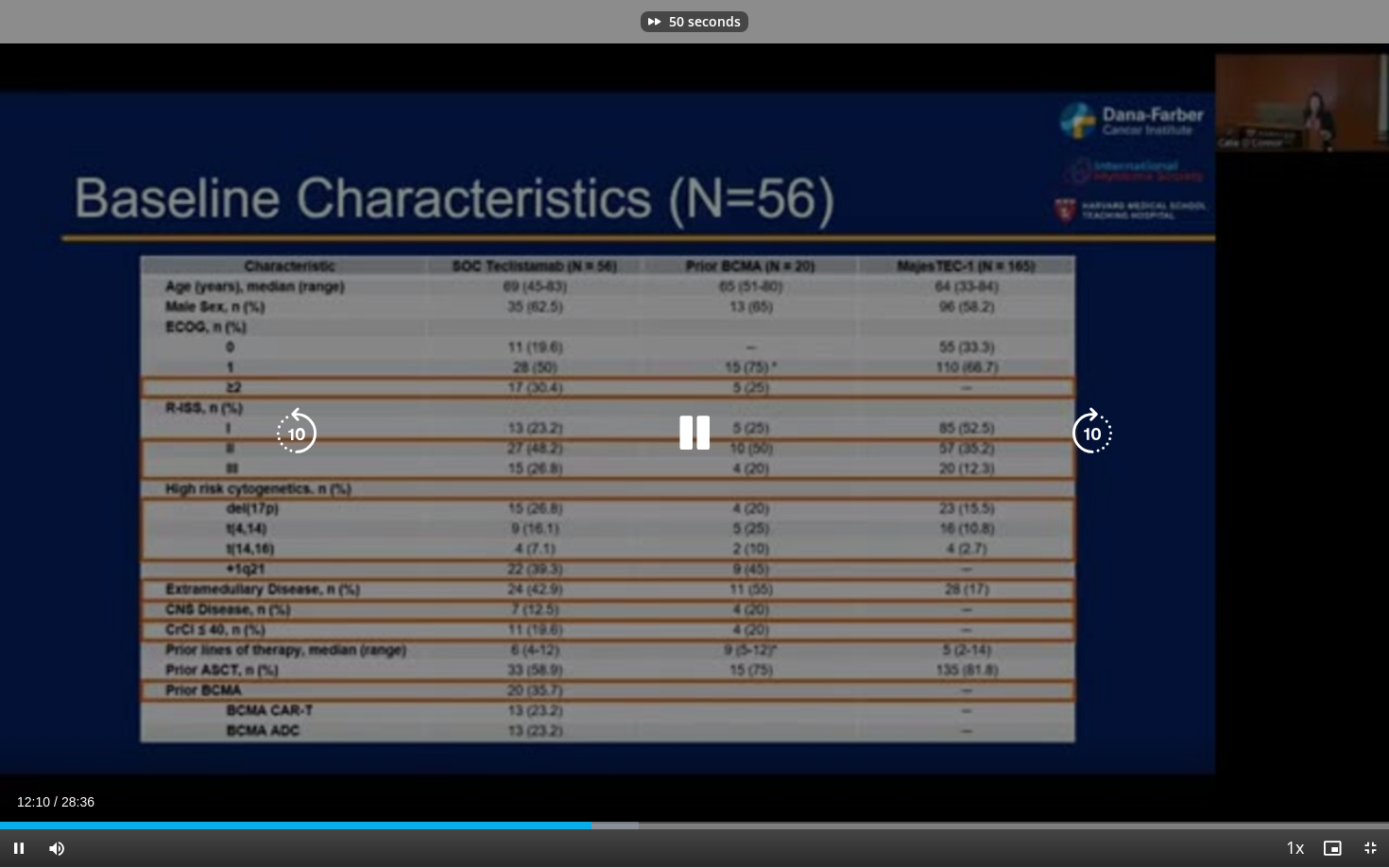 click at bounding box center (1092, 434) 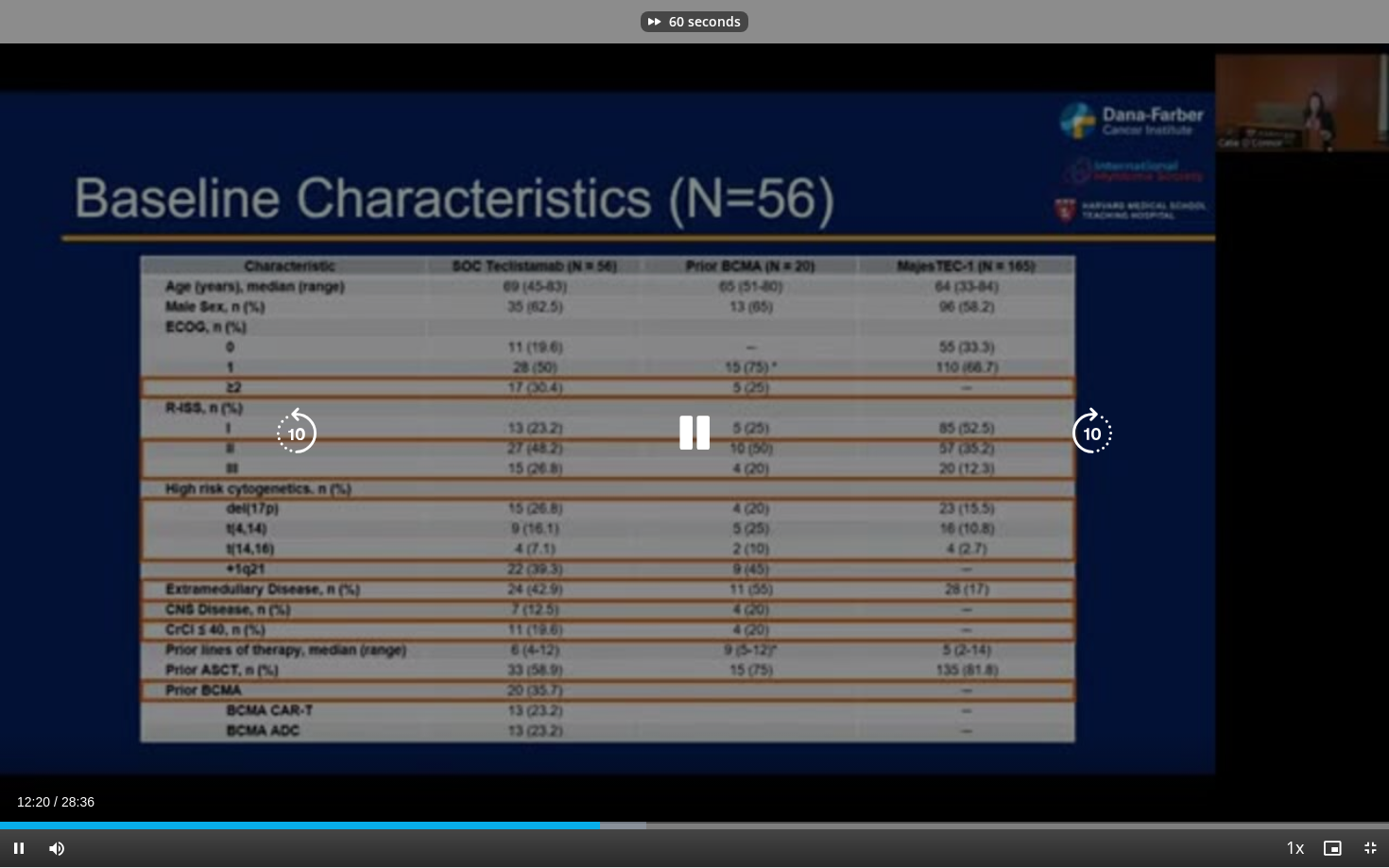 click at bounding box center [1092, 434] 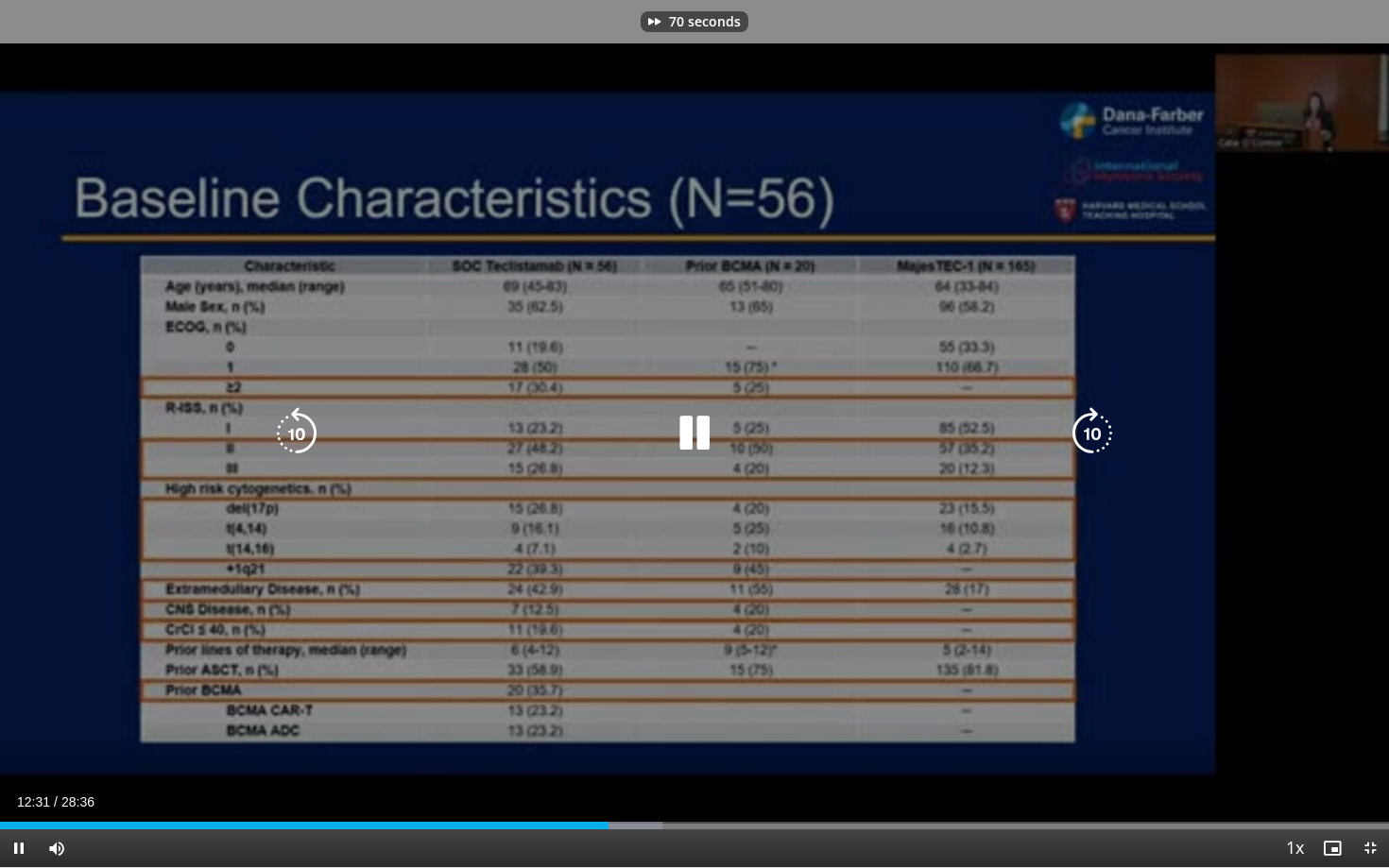 click at bounding box center [1092, 434] 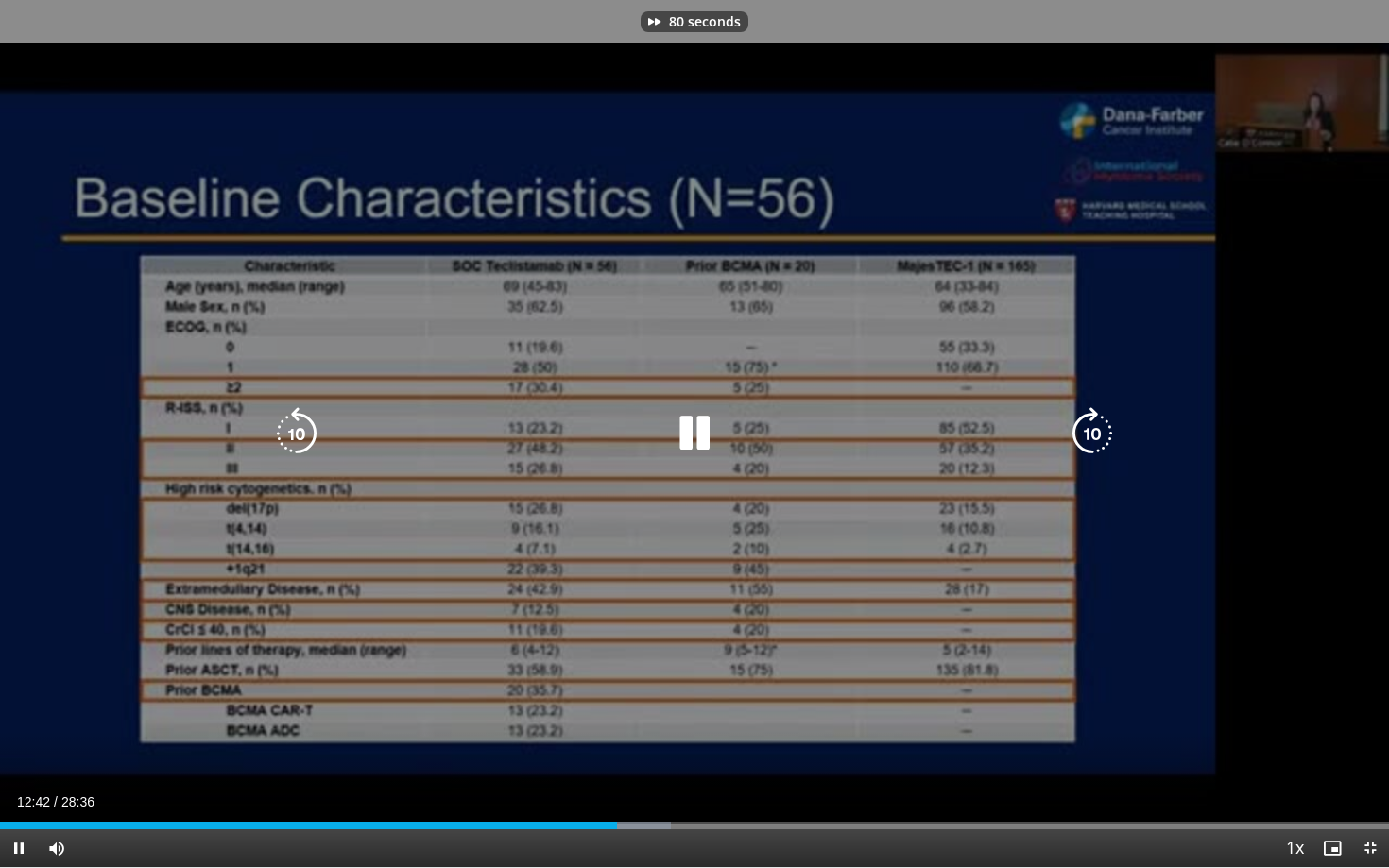 click at bounding box center (1092, 434) 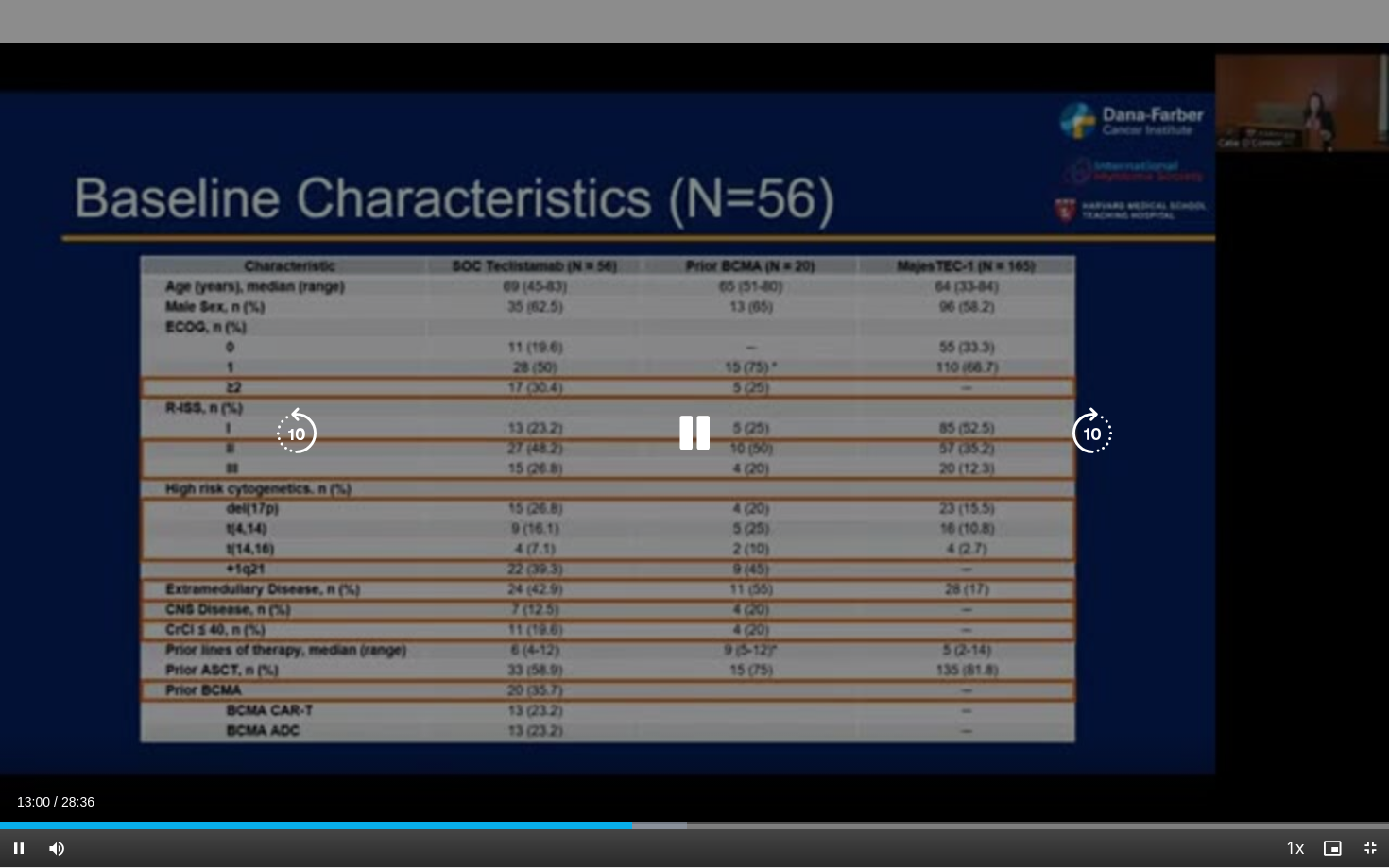 click at bounding box center (1092, 434) 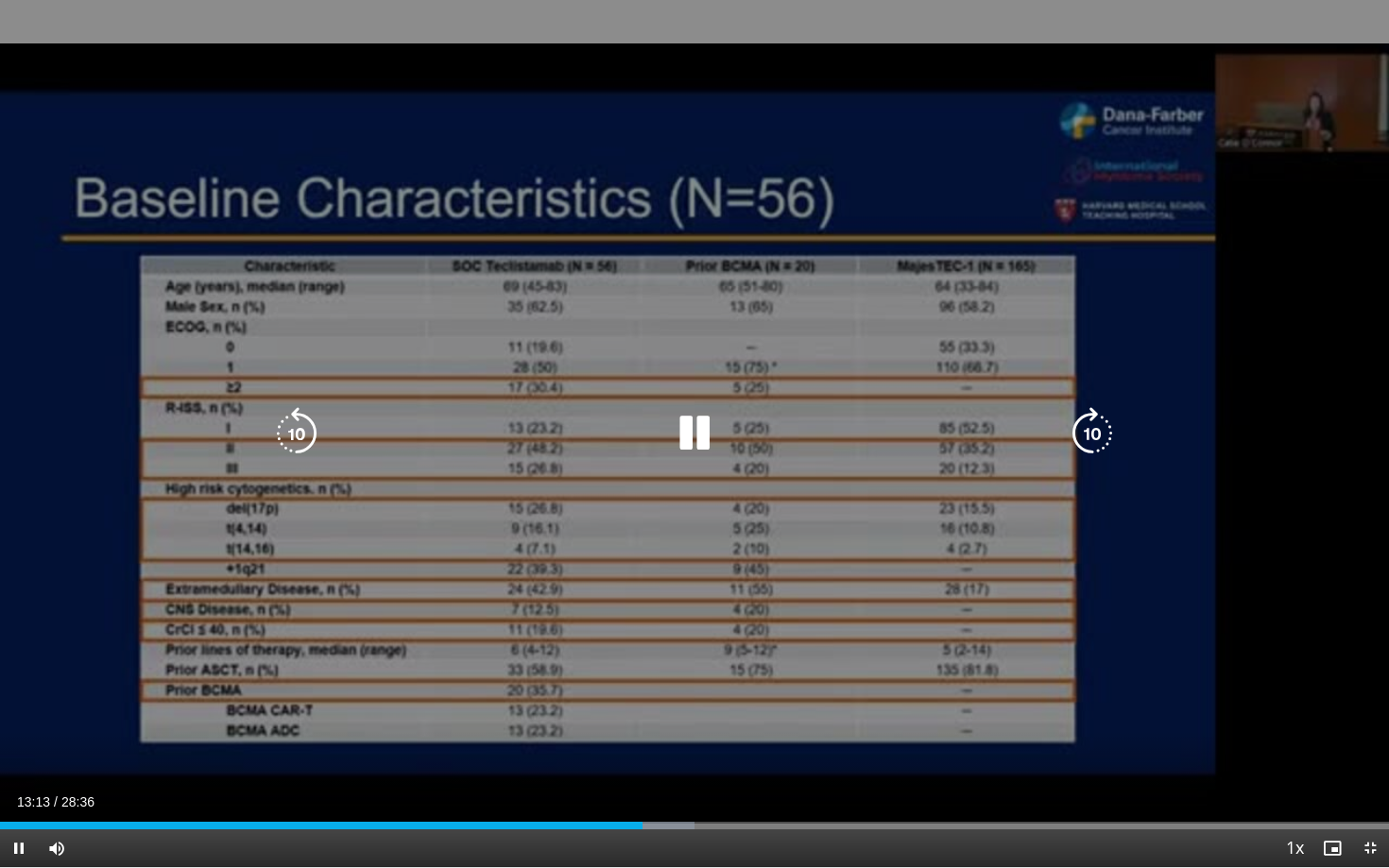 click at bounding box center (1092, 434) 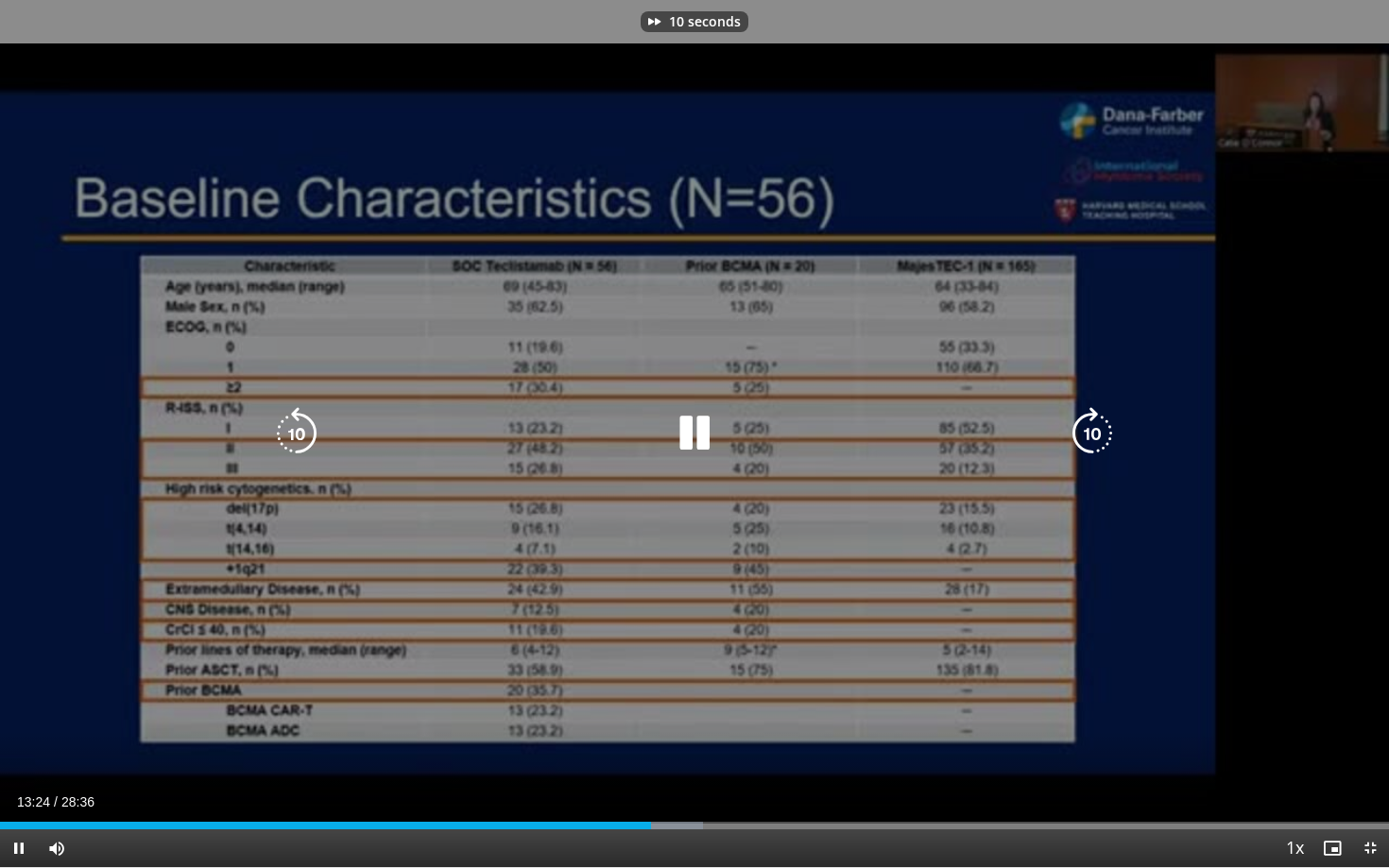 click at bounding box center (1092, 434) 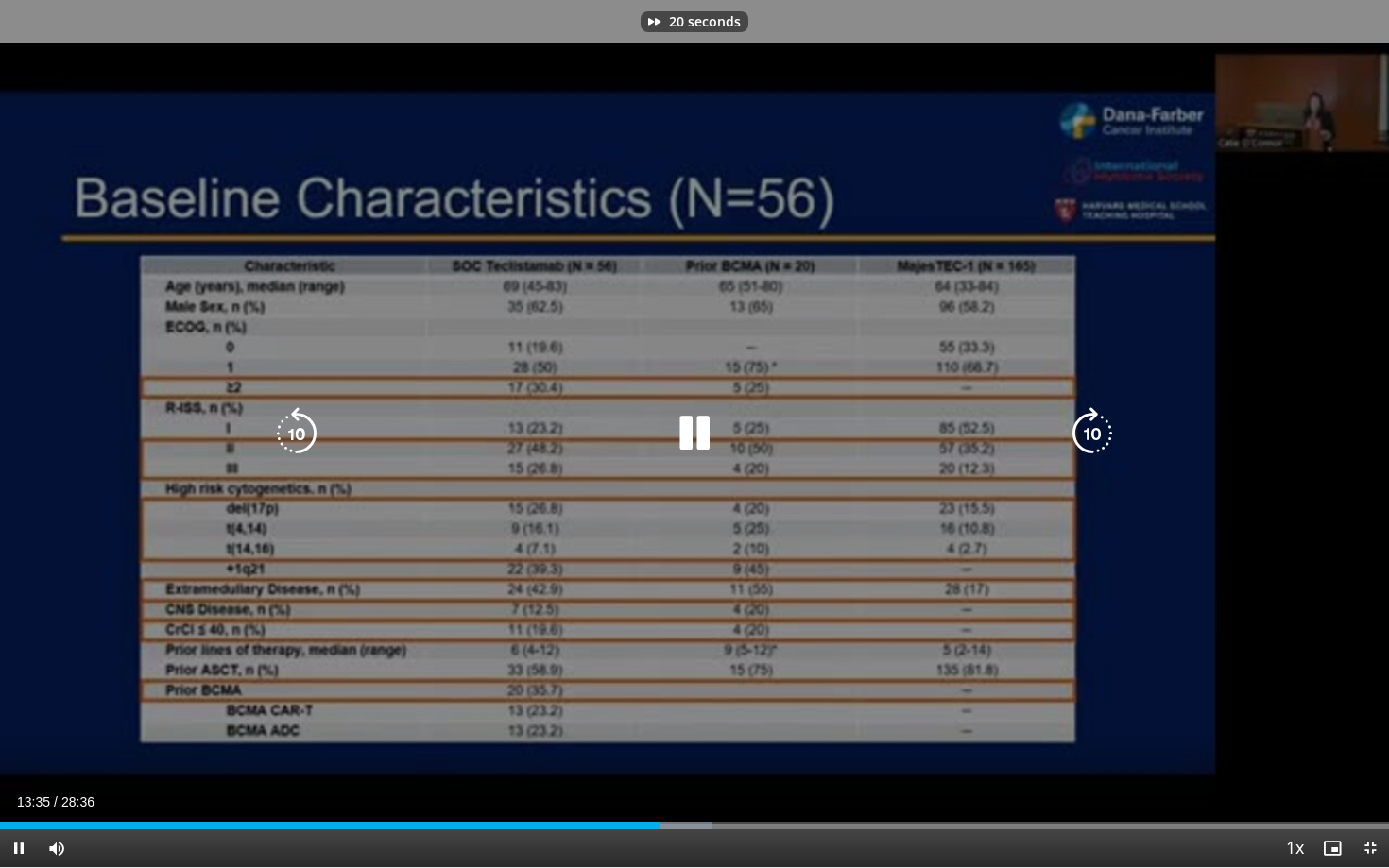 click at bounding box center (1092, 434) 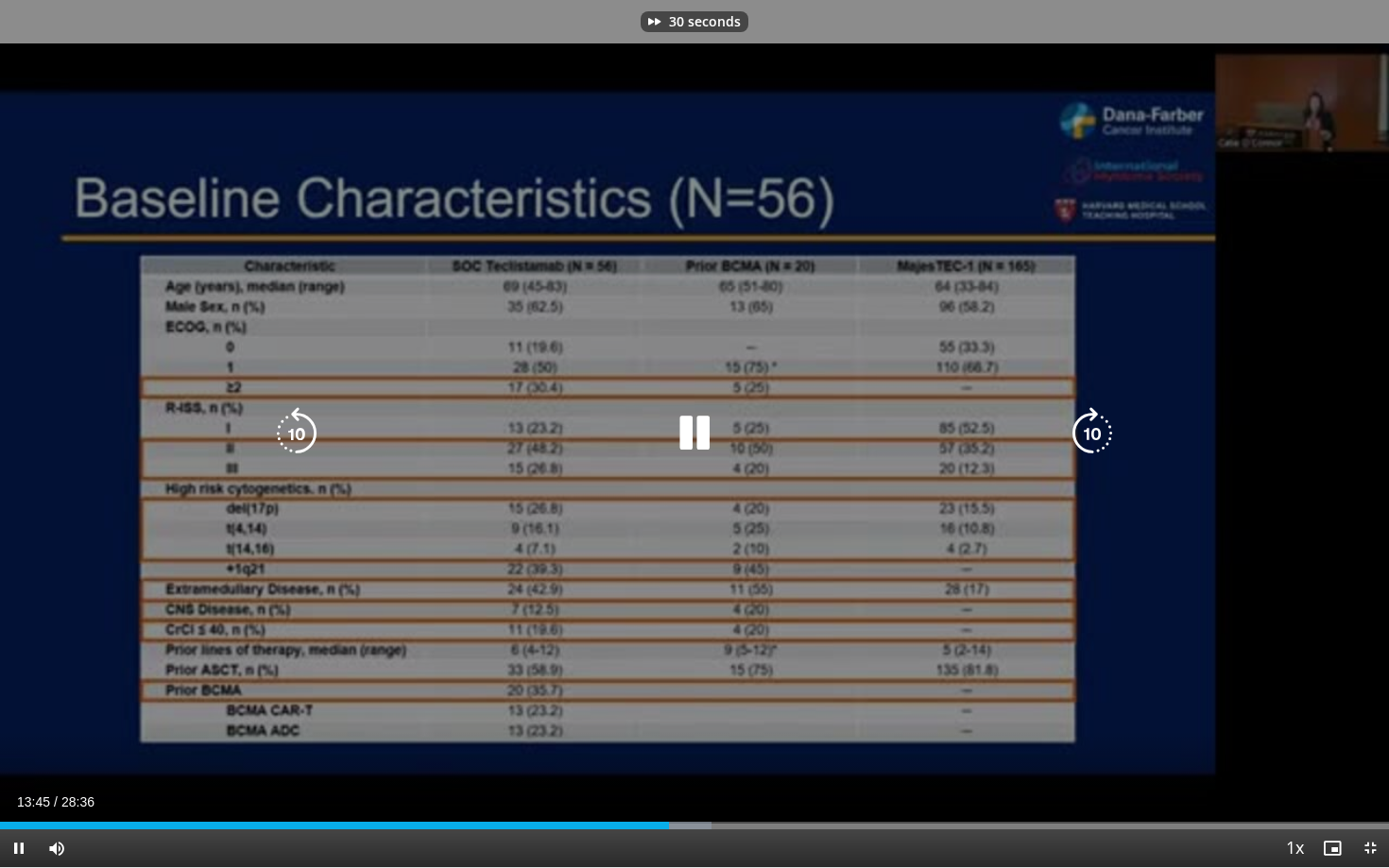 click at bounding box center [1092, 434] 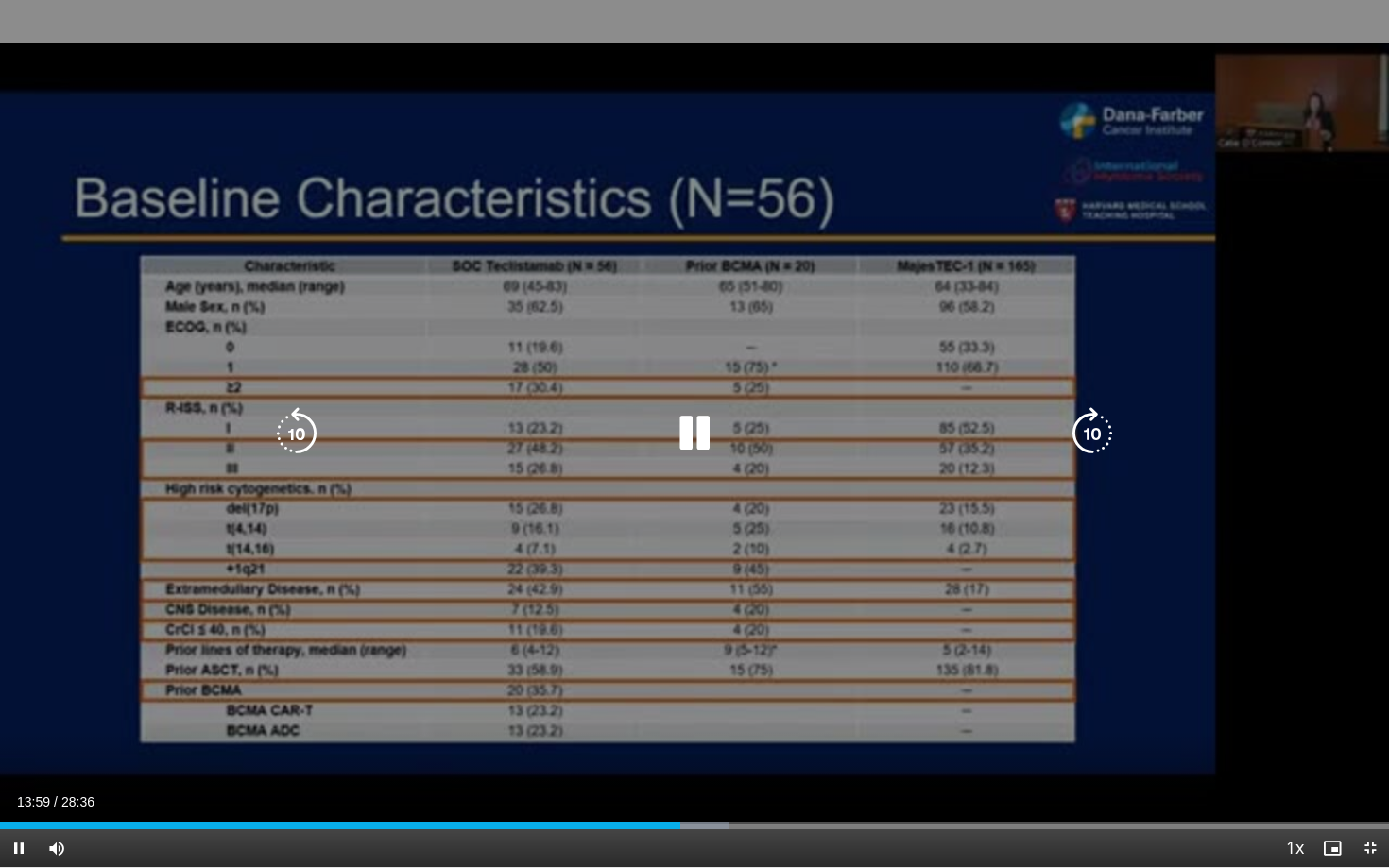 click at bounding box center [297, 434] 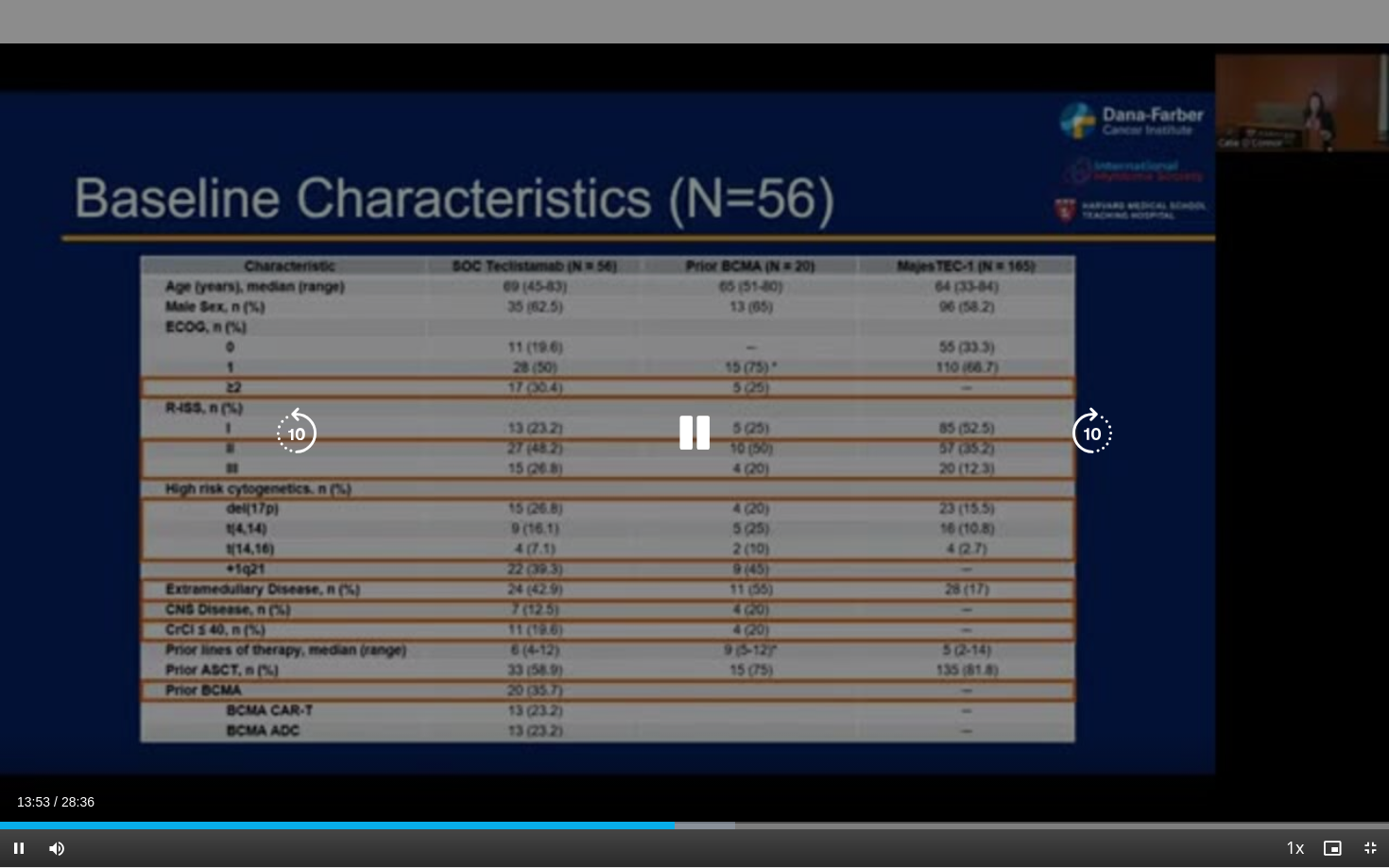 click at bounding box center [694, 434] 